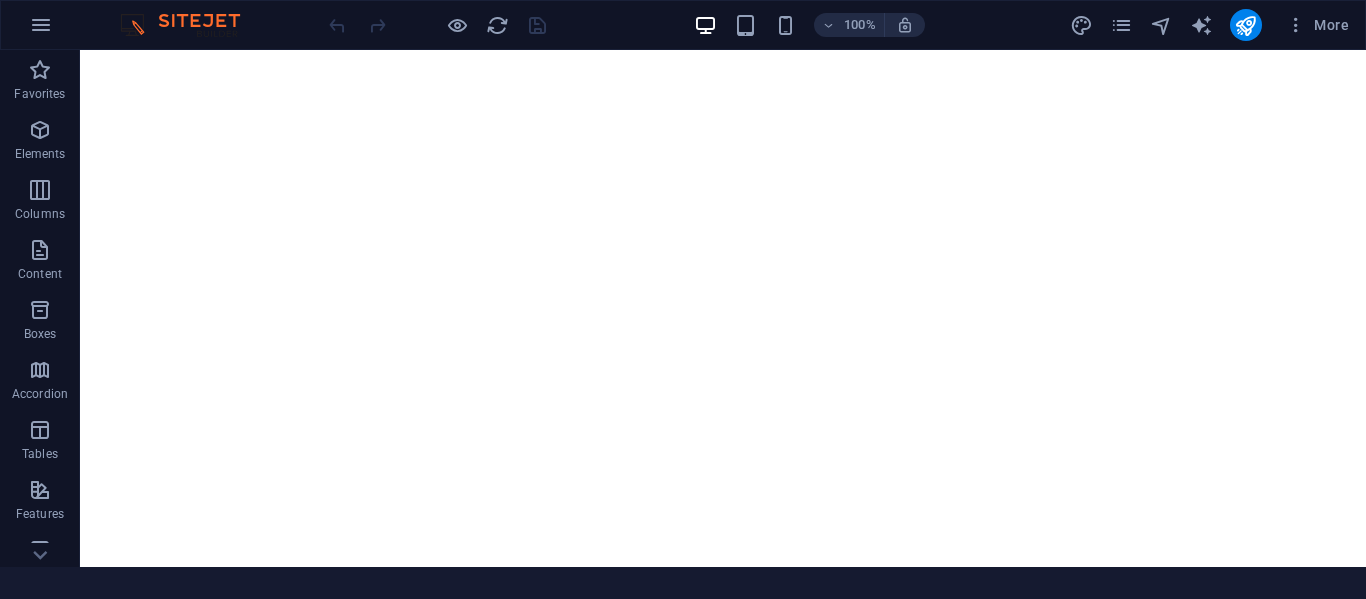 scroll, scrollTop: 0, scrollLeft: 0, axis: both 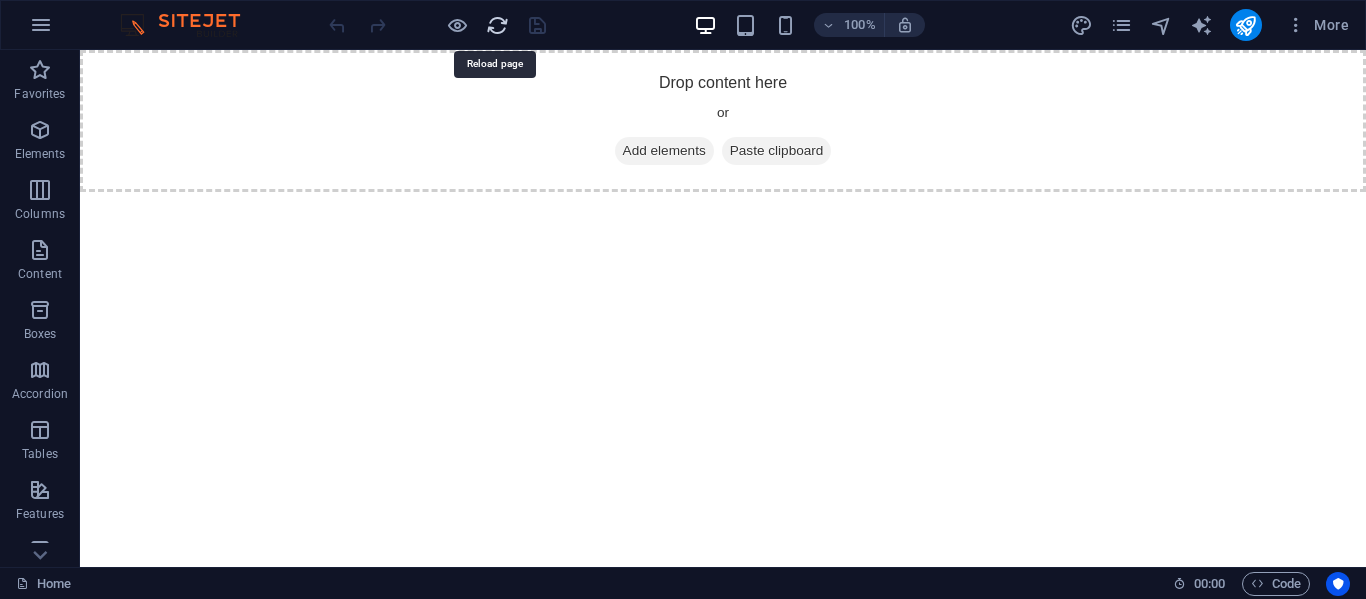click at bounding box center [497, 25] 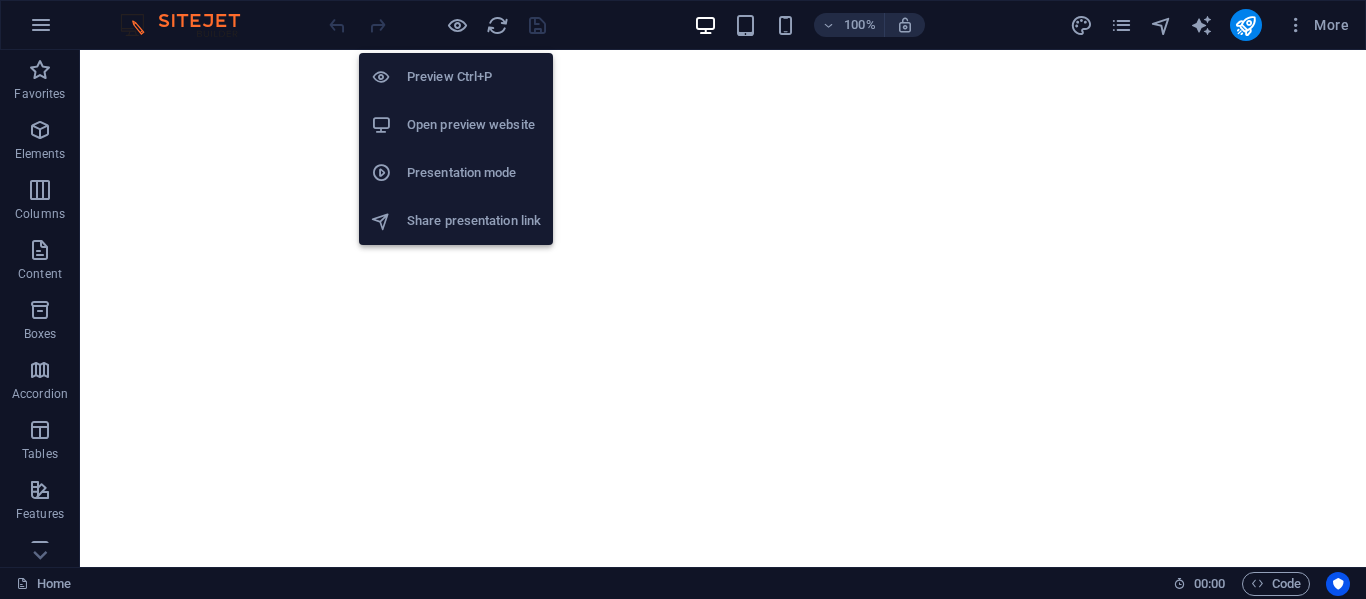 click on "Open preview website" at bounding box center (474, 125) 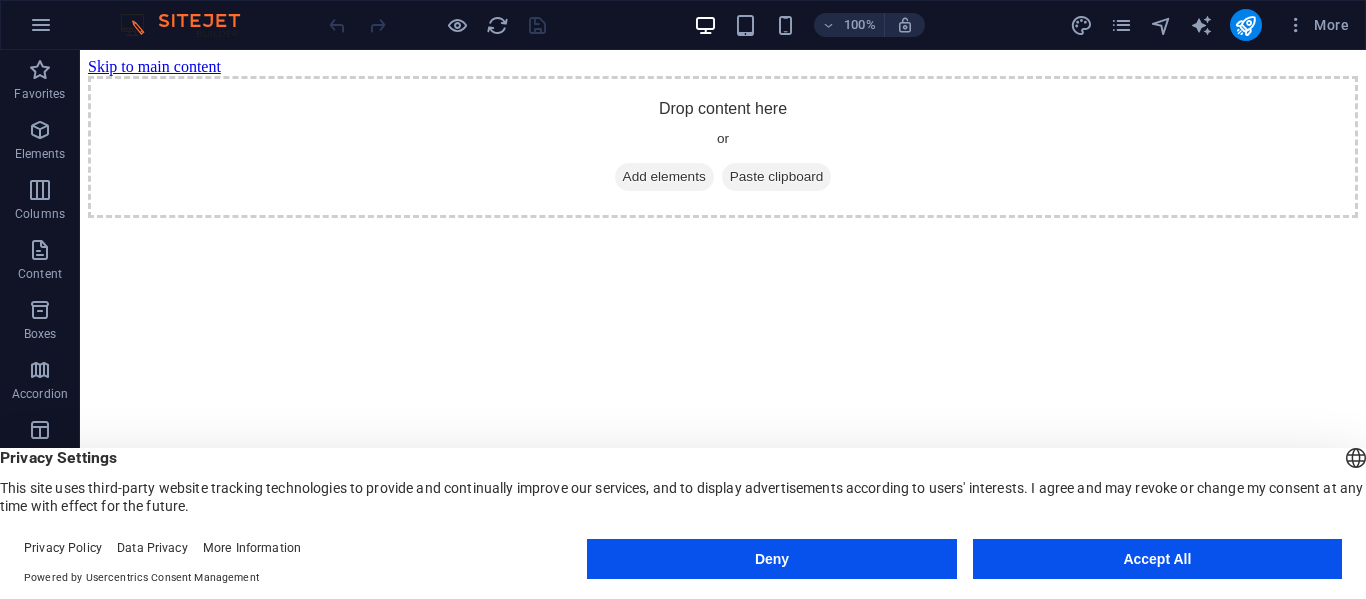 scroll, scrollTop: 0, scrollLeft: 0, axis: both 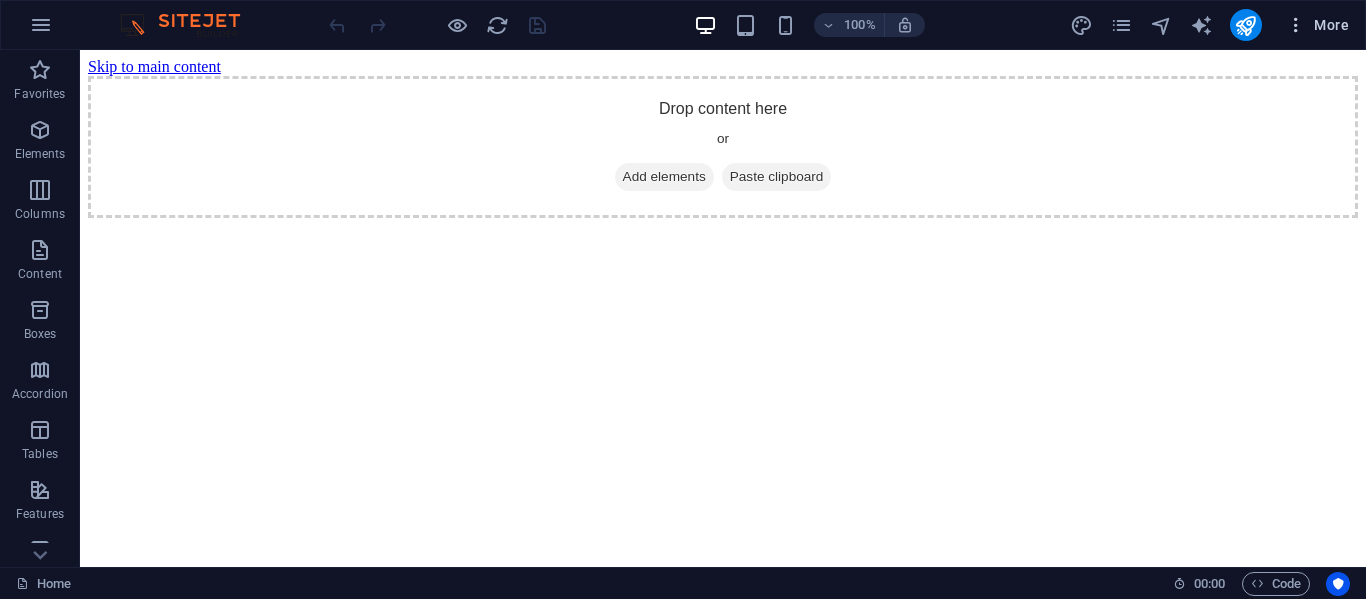 click at bounding box center (1296, 25) 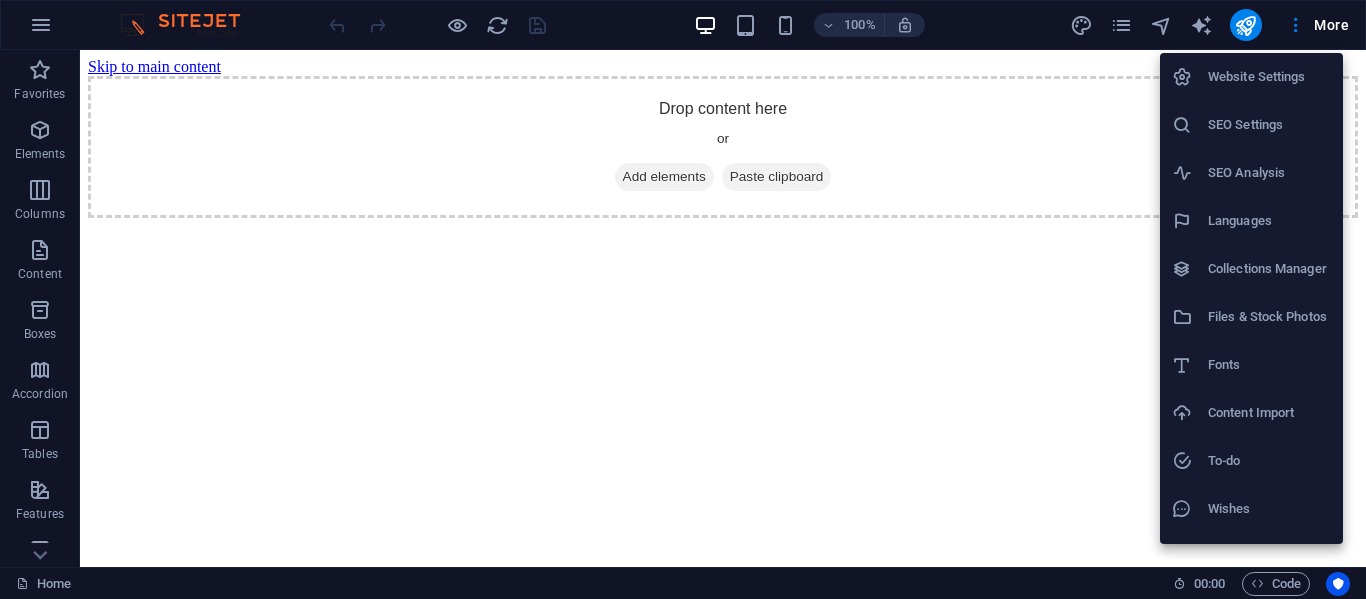 click at bounding box center [683, 299] 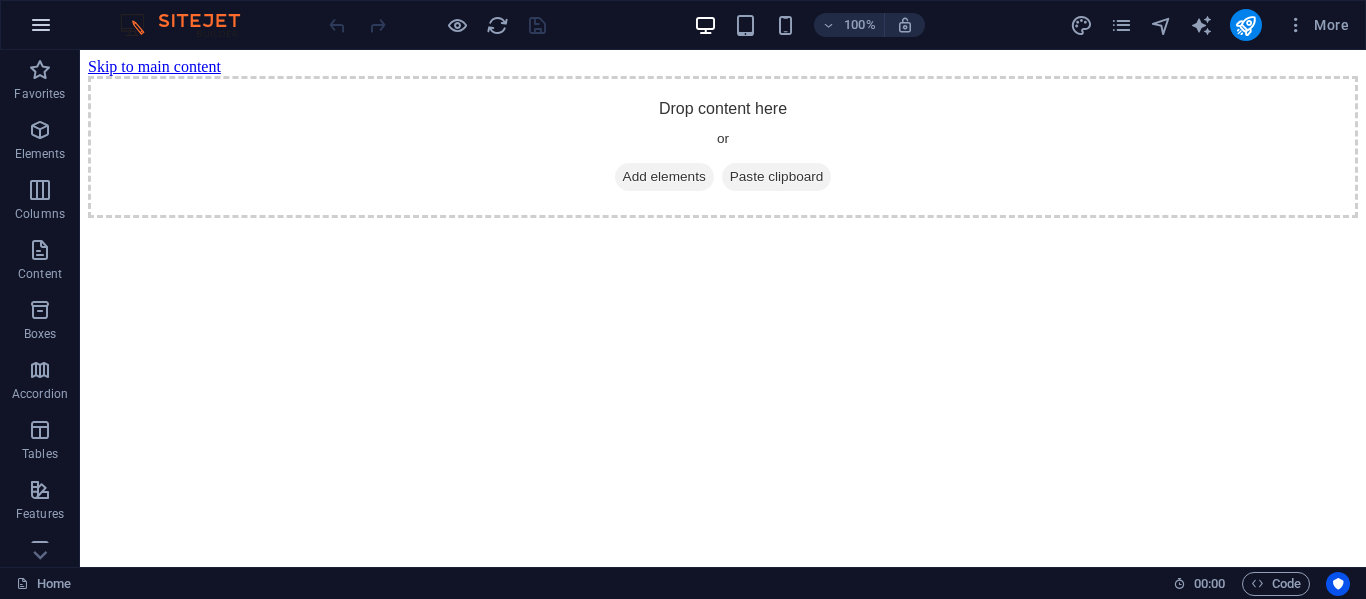 scroll, scrollTop: 0, scrollLeft: 0, axis: both 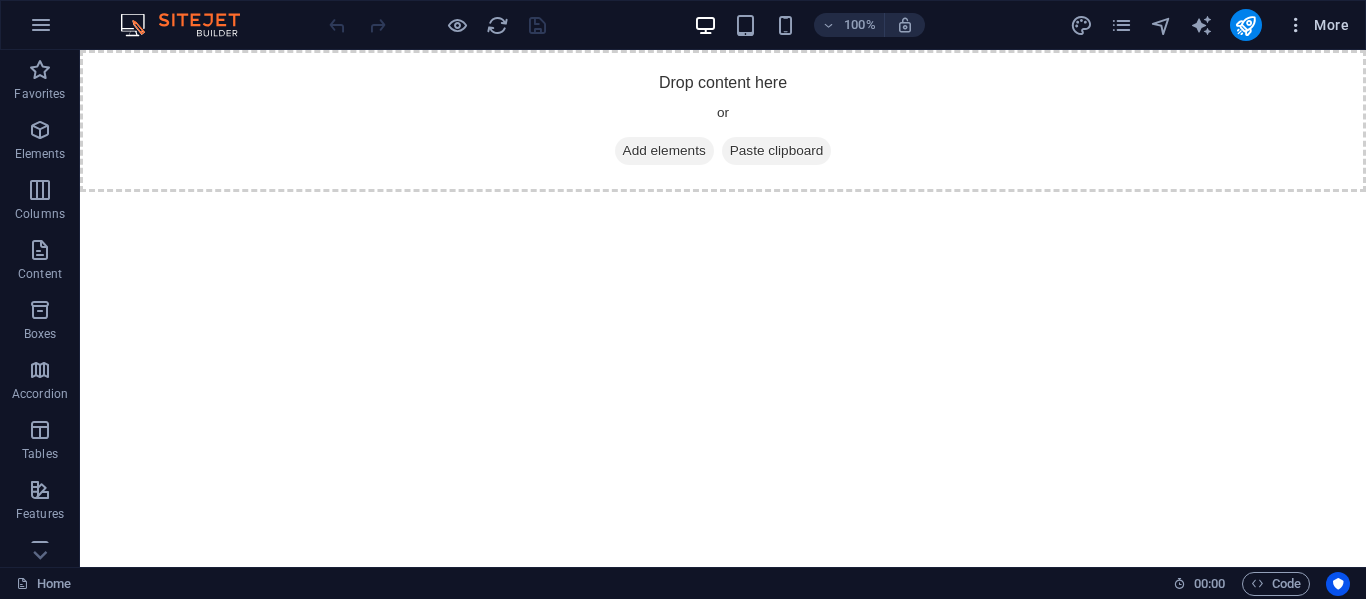 click on "More" at bounding box center (1317, 25) 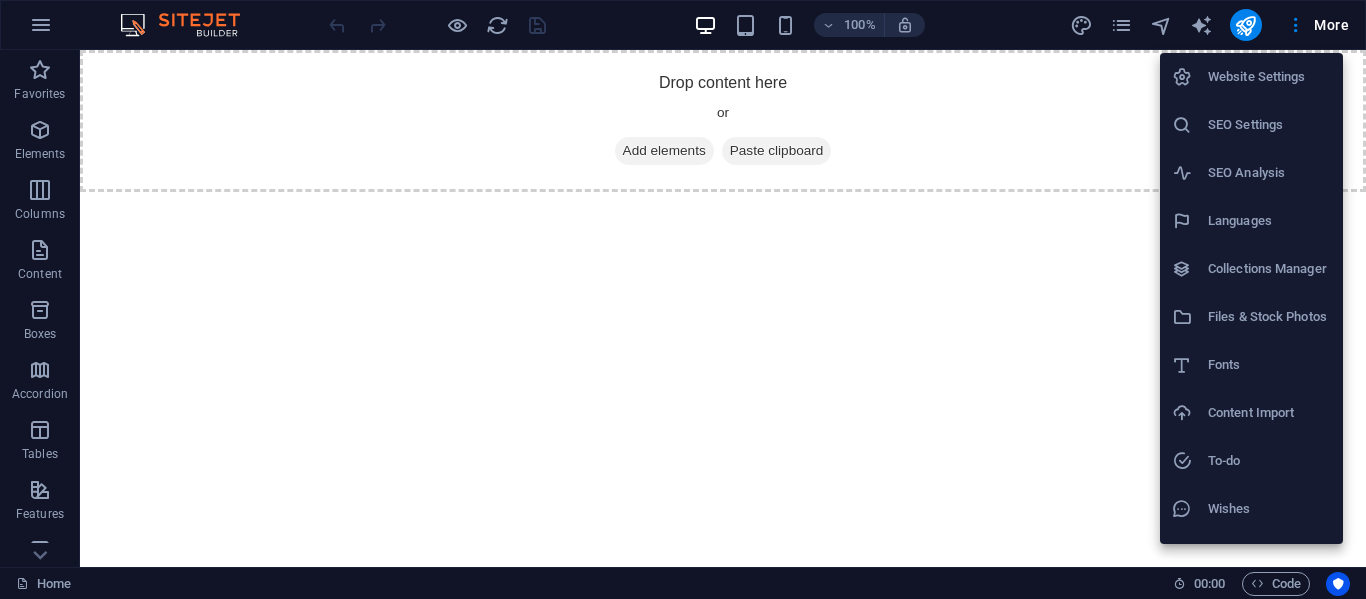 click on "Content Import" at bounding box center [1269, 413] 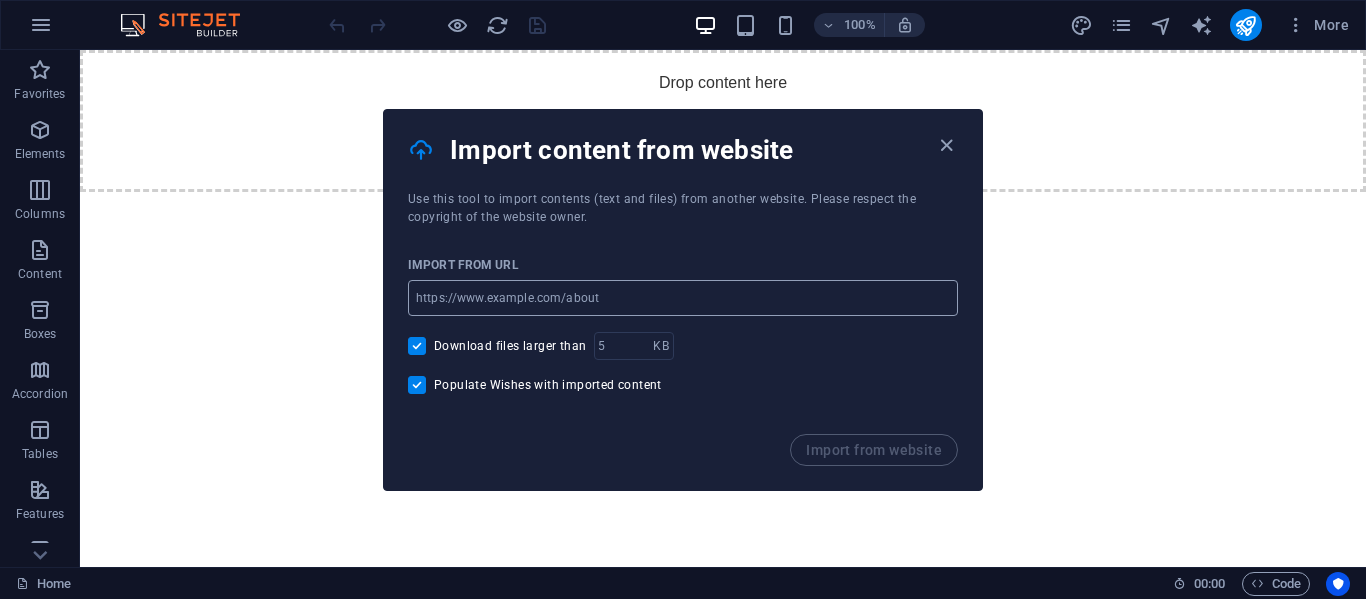 click at bounding box center [683, 298] 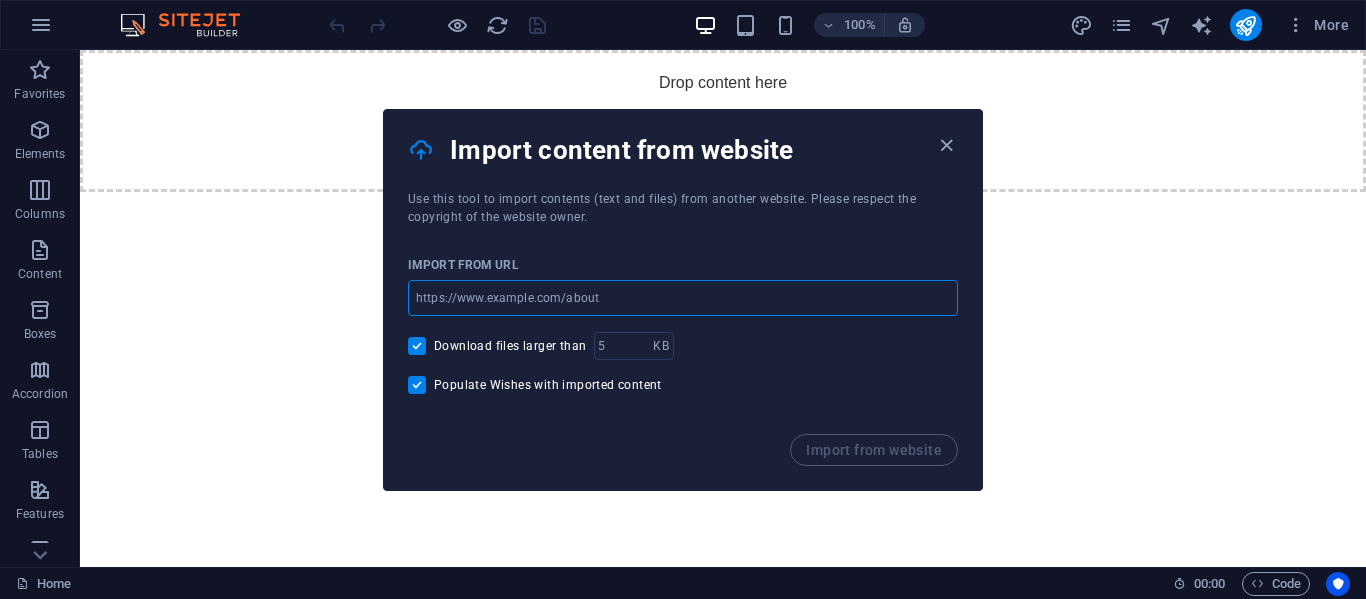 type on "https://tipivillageretreat.com/" 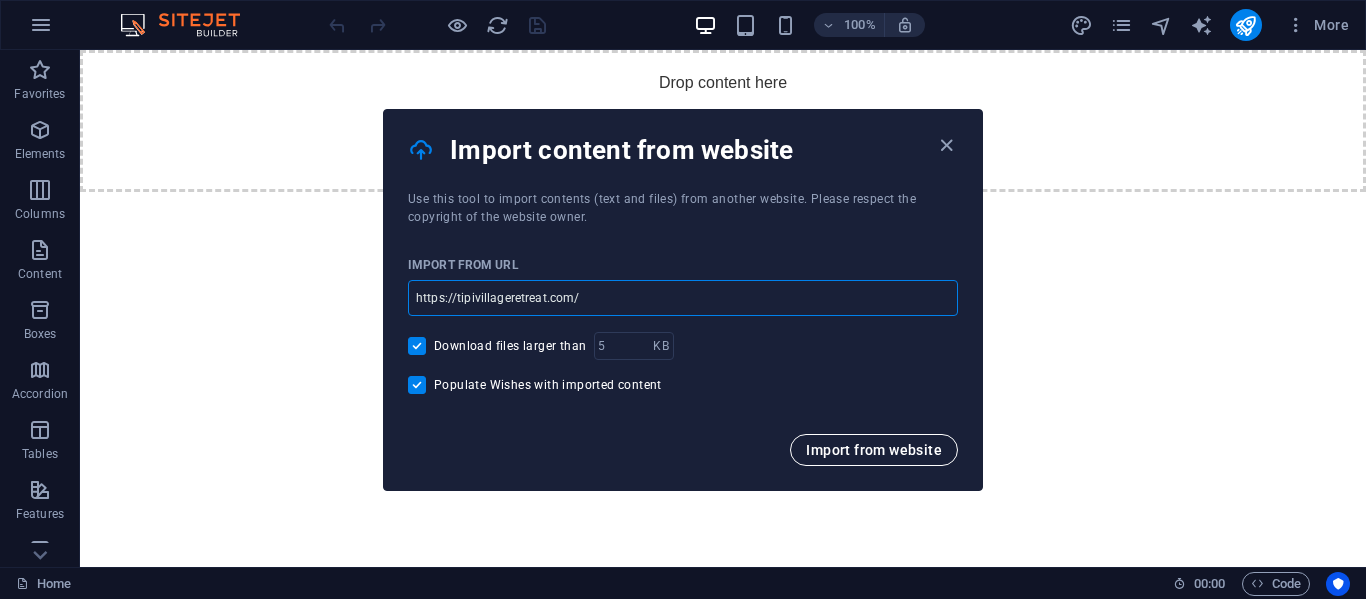 click on "Import from website" at bounding box center [874, 450] 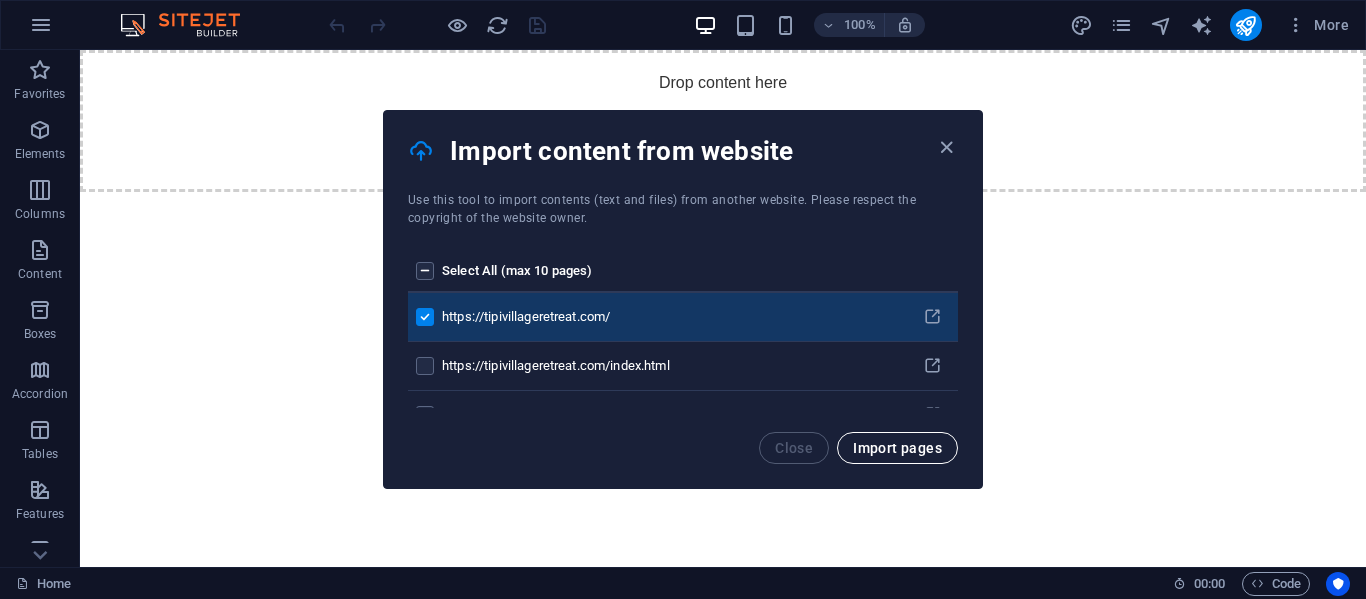 click on "Import pages" at bounding box center (897, 448) 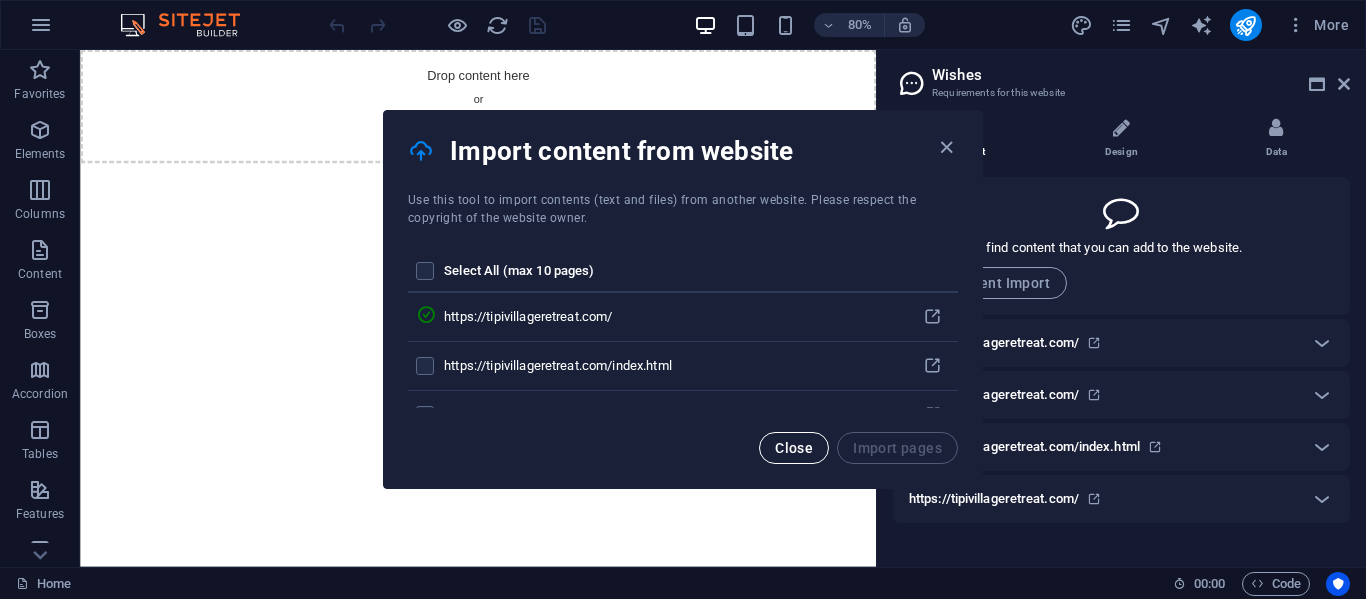 click on "Close" at bounding box center [794, 448] 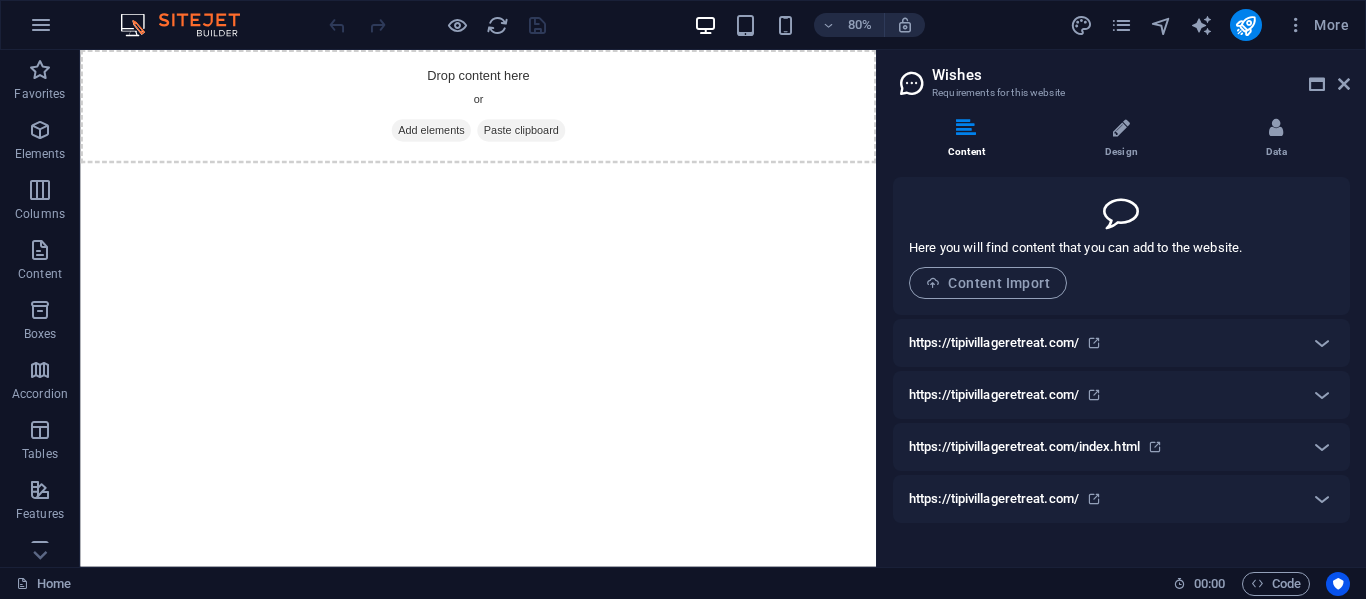 click on "https://tipivillageretreat.com/" at bounding box center (994, 343) 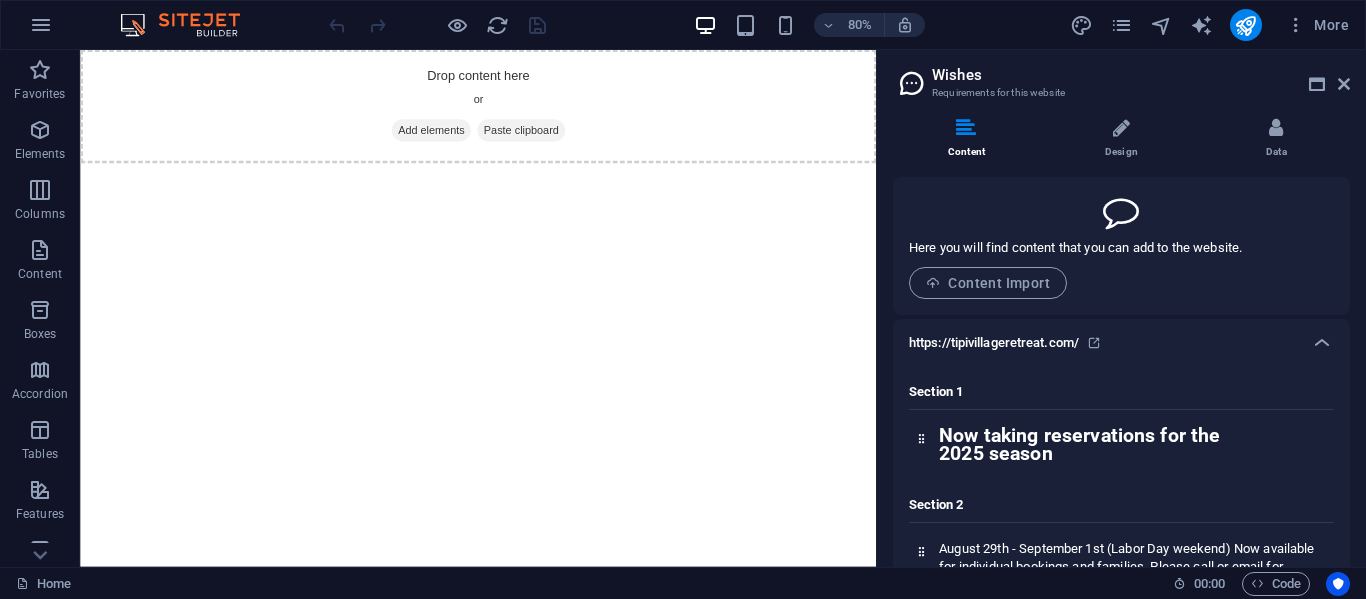 click on "https://tipivillageretreat.com/" at bounding box center [994, 343] 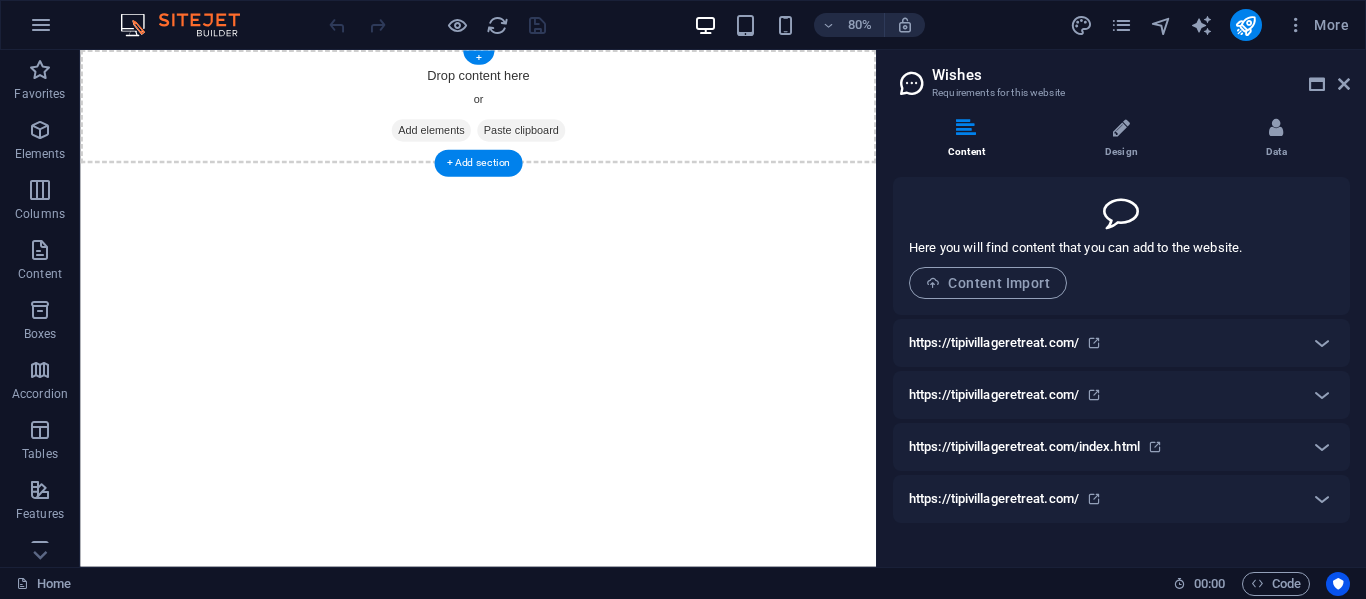 drag, startPoint x: 1074, startPoint y: 399, endPoint x: 511, endPoint y: 132, distance: 623.1035 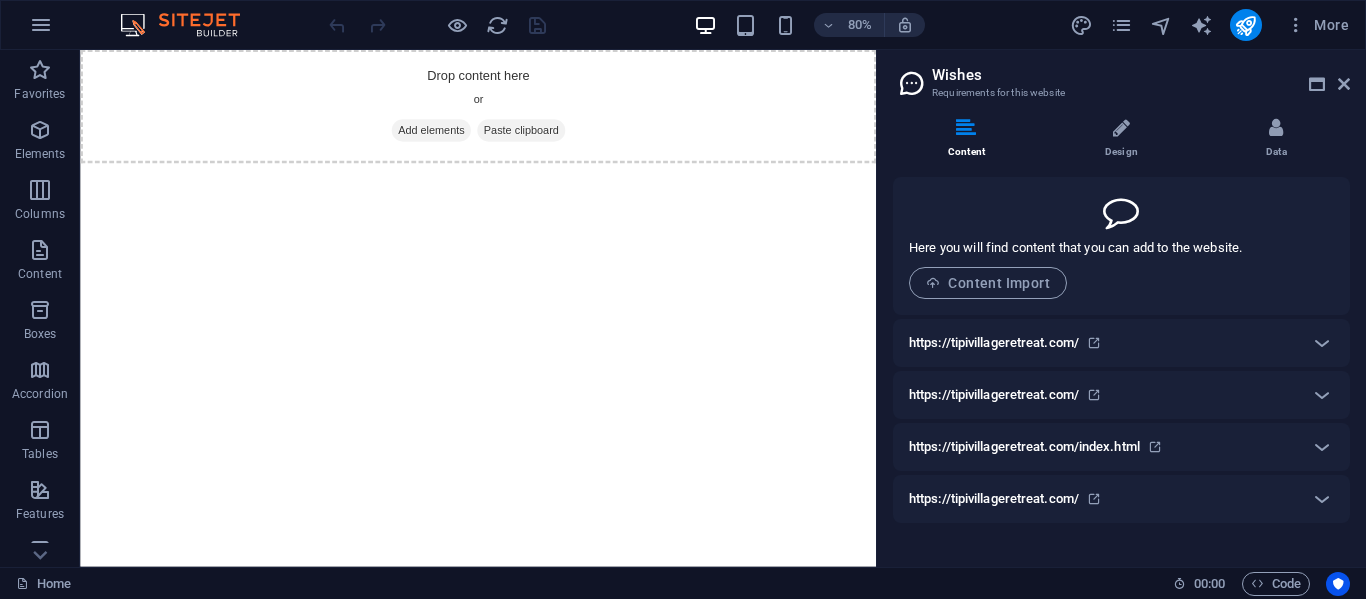 drag, startPoint x: 1194, startPoint y: 501, endPoint x: 714, endPoint y: 274, distance: 530.96985 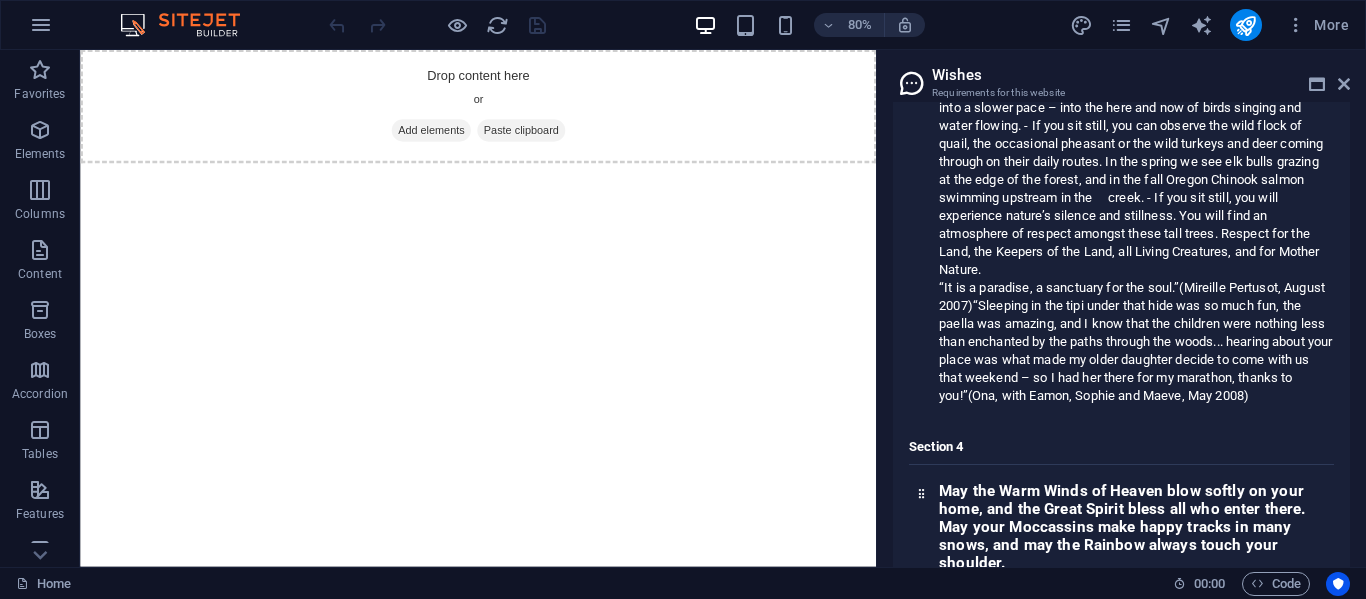 scroll, scrollTop: 1446, scrollLeft: 0, axis: vertical 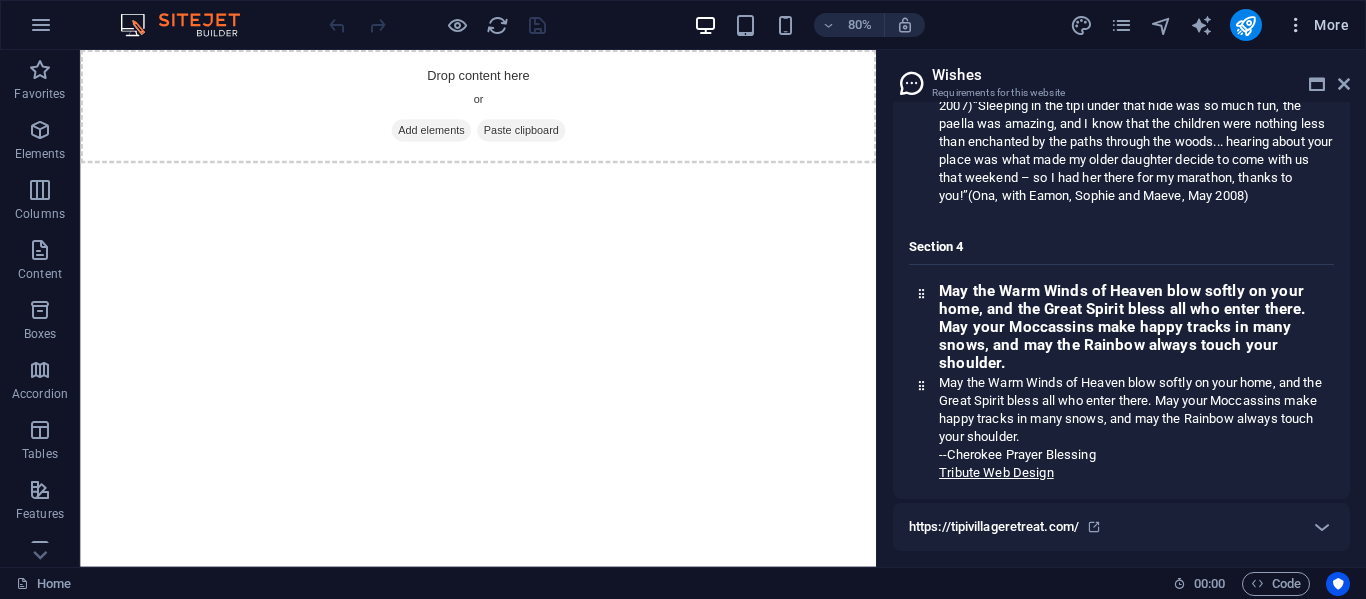 click on "More" at bounding box center [1317, 25] 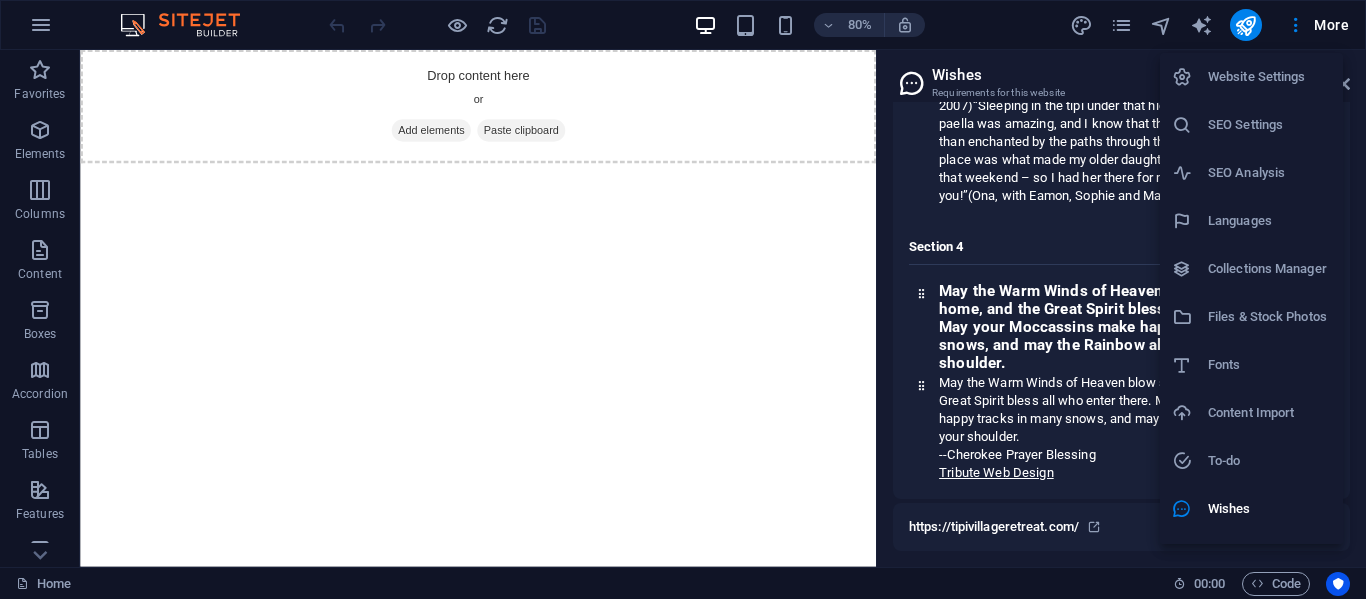 click at bounding box center (683, 299) 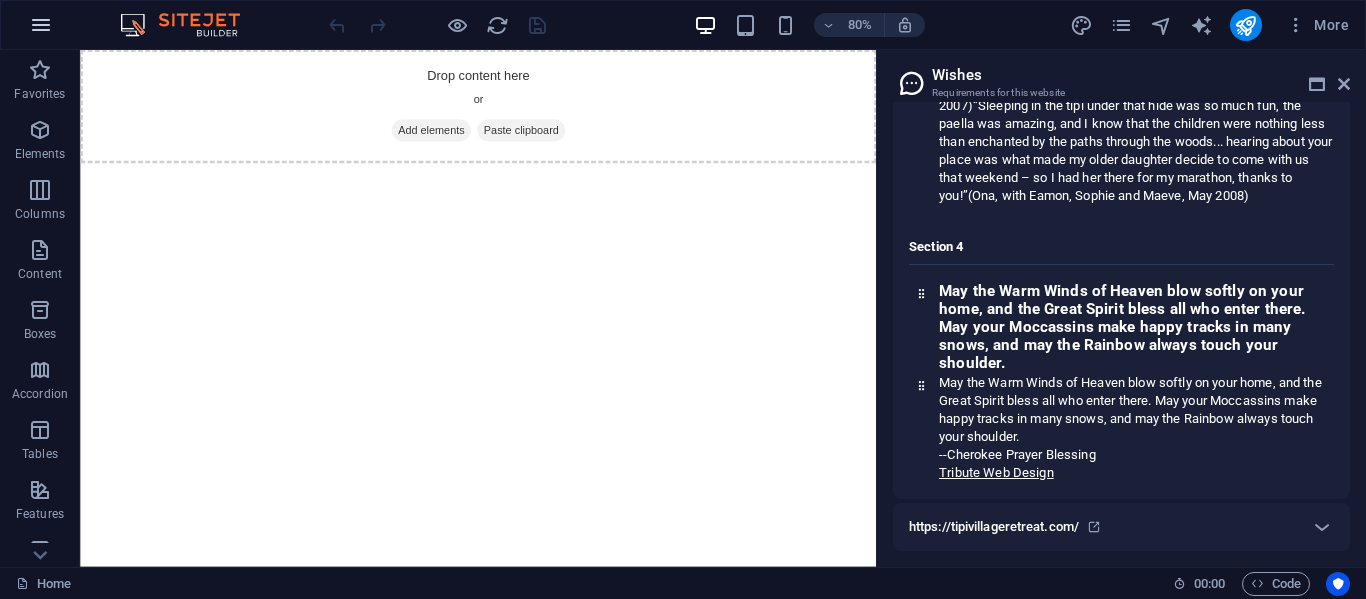 click at bounding box center [41, 25] 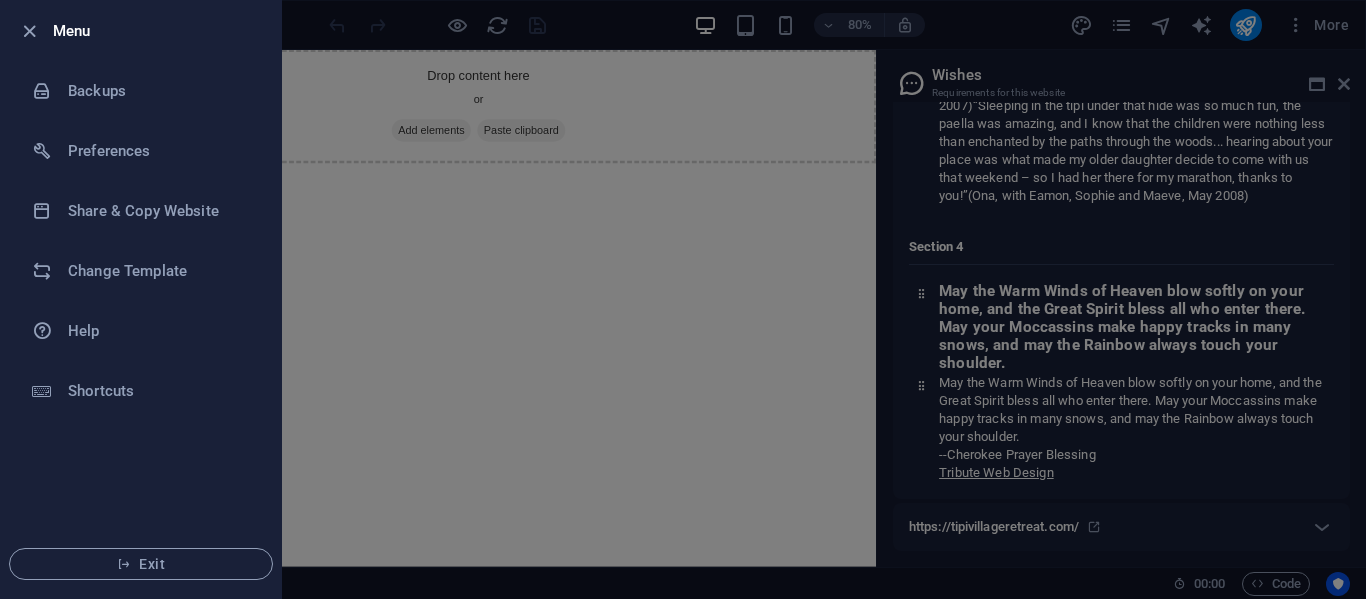 click at bounding box center [683, 299] 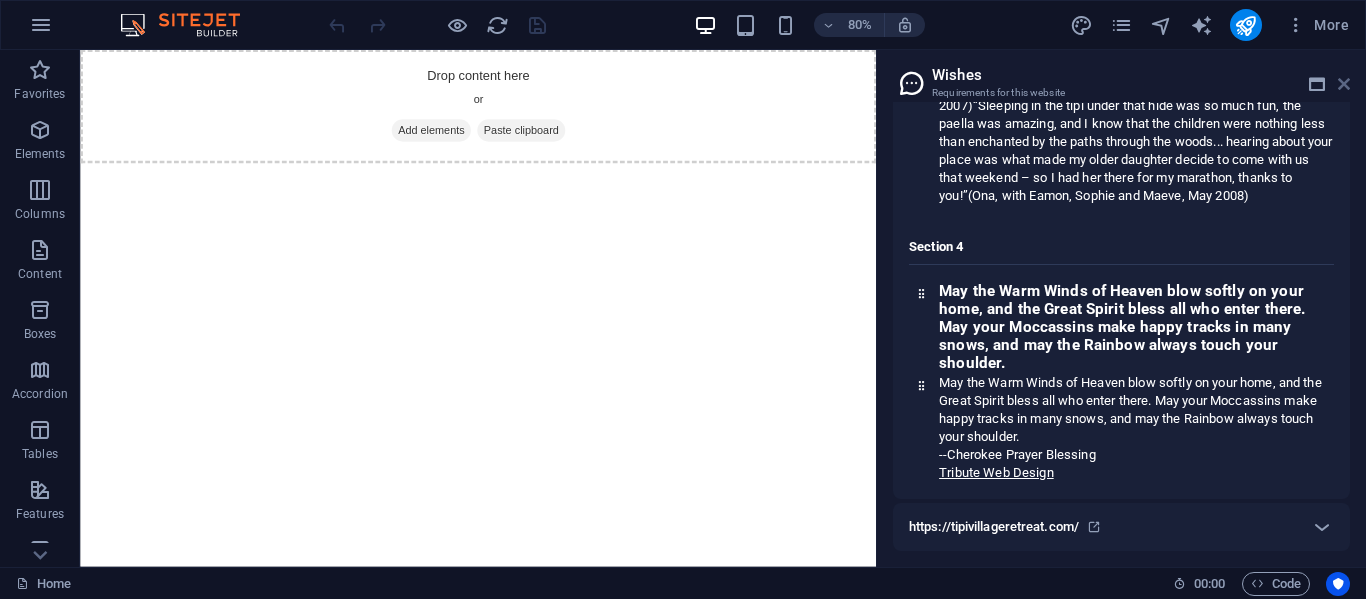 click at bounding box center (1344, 84) 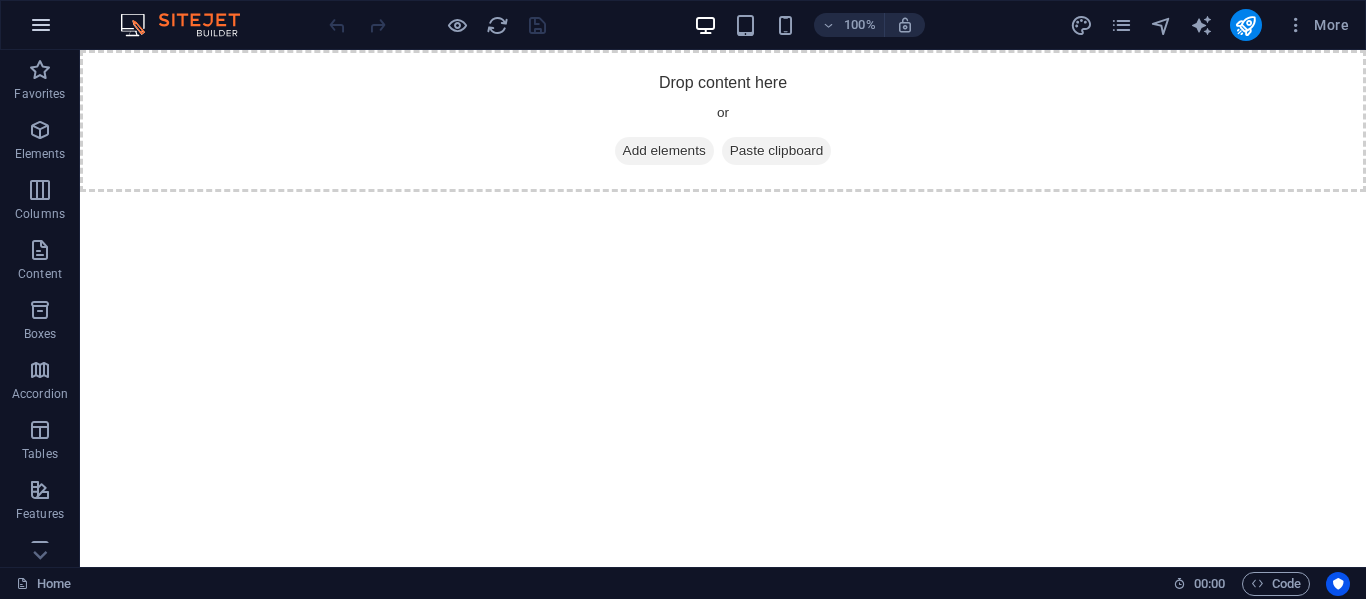 click at bounding box center [41, 25] 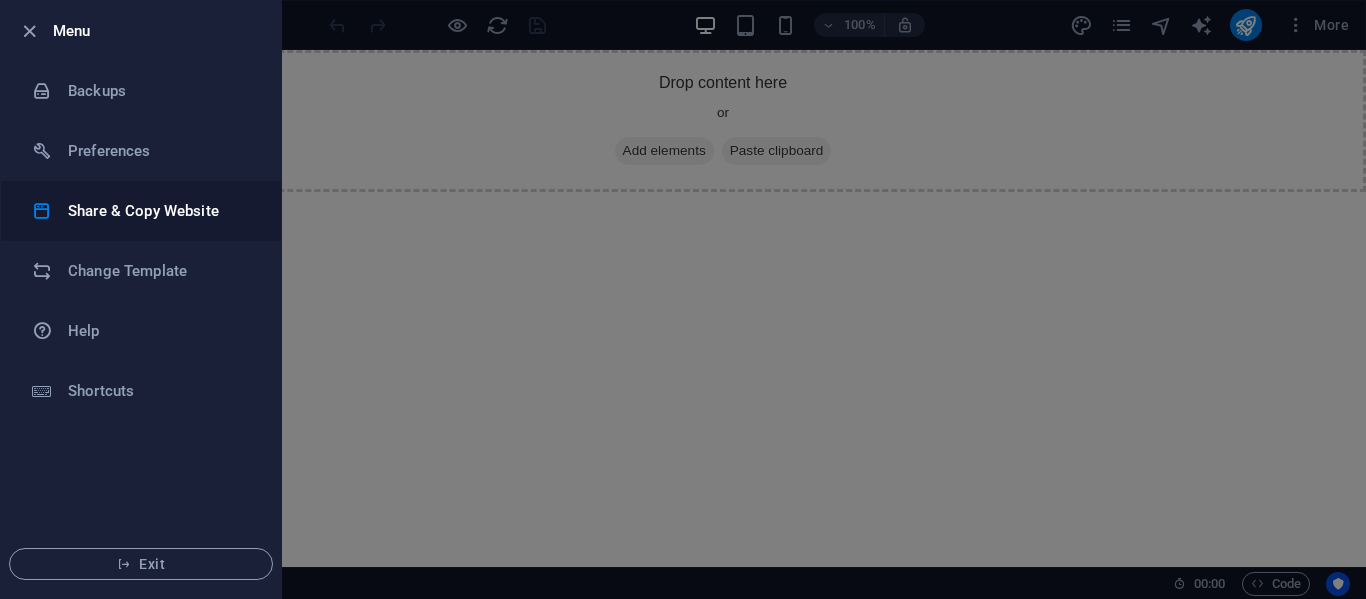 click on "Share & Copy Website" at bounding box center [160, 211] 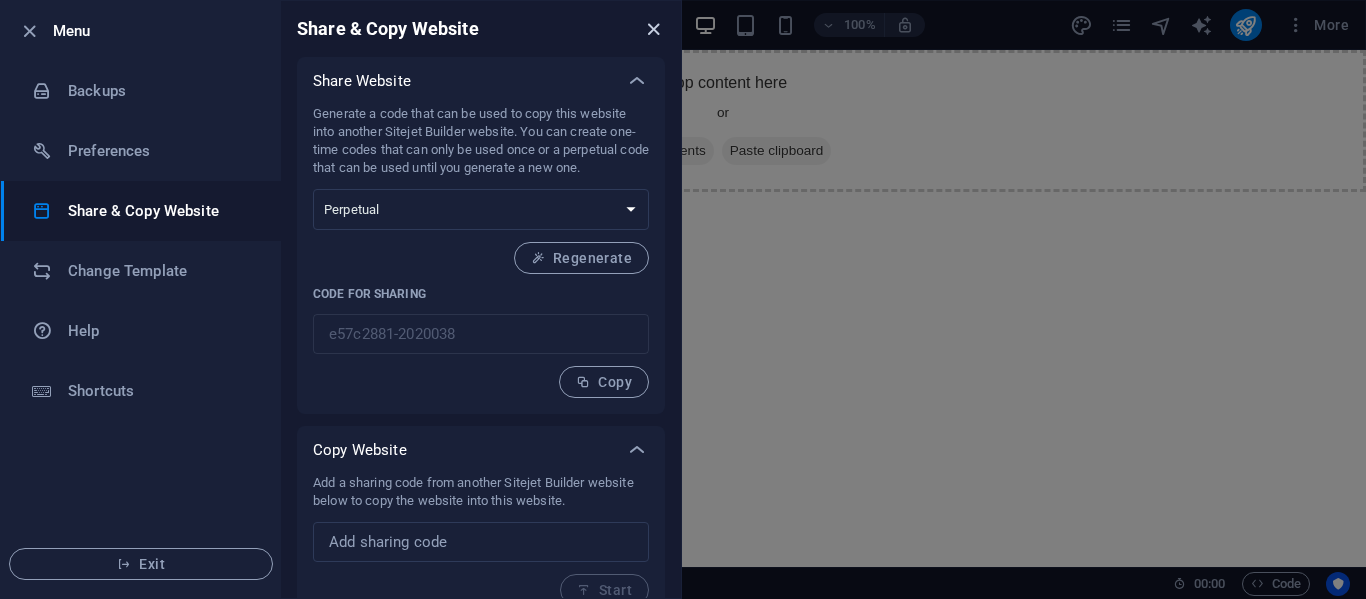 click at bounding box center (653, 29) 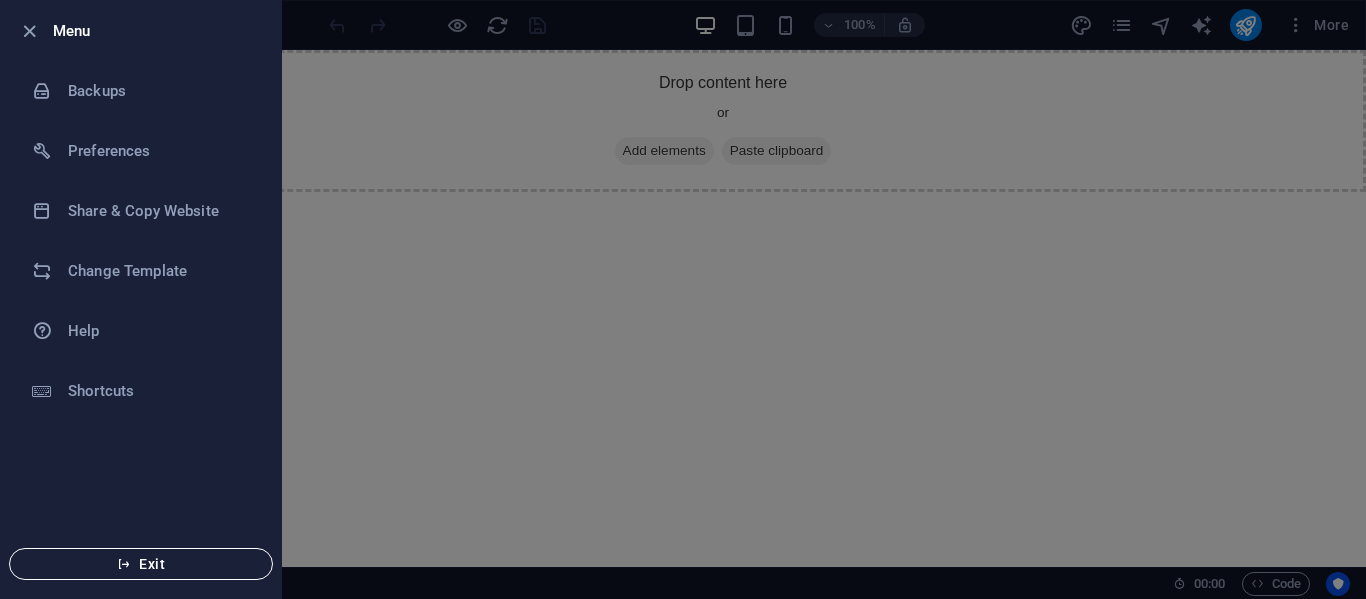 click on "Exit" at bounding box center (141, 564) 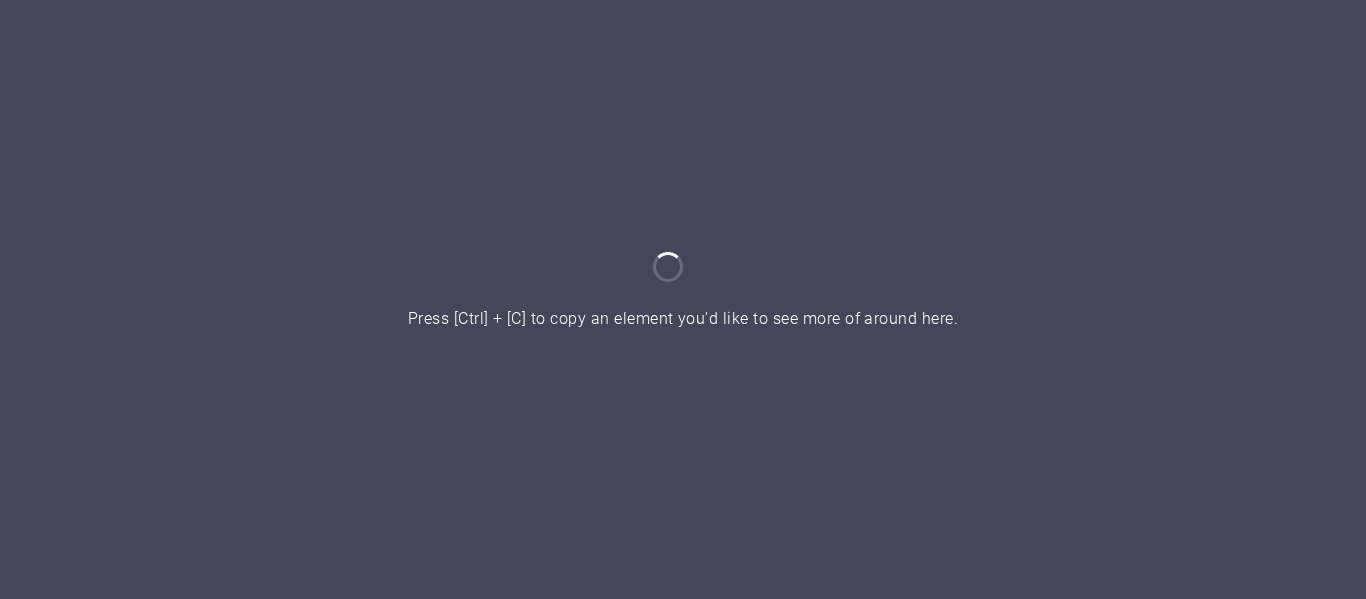 scroll, scrollTop: 0, scrollLeft: 0, axis: both 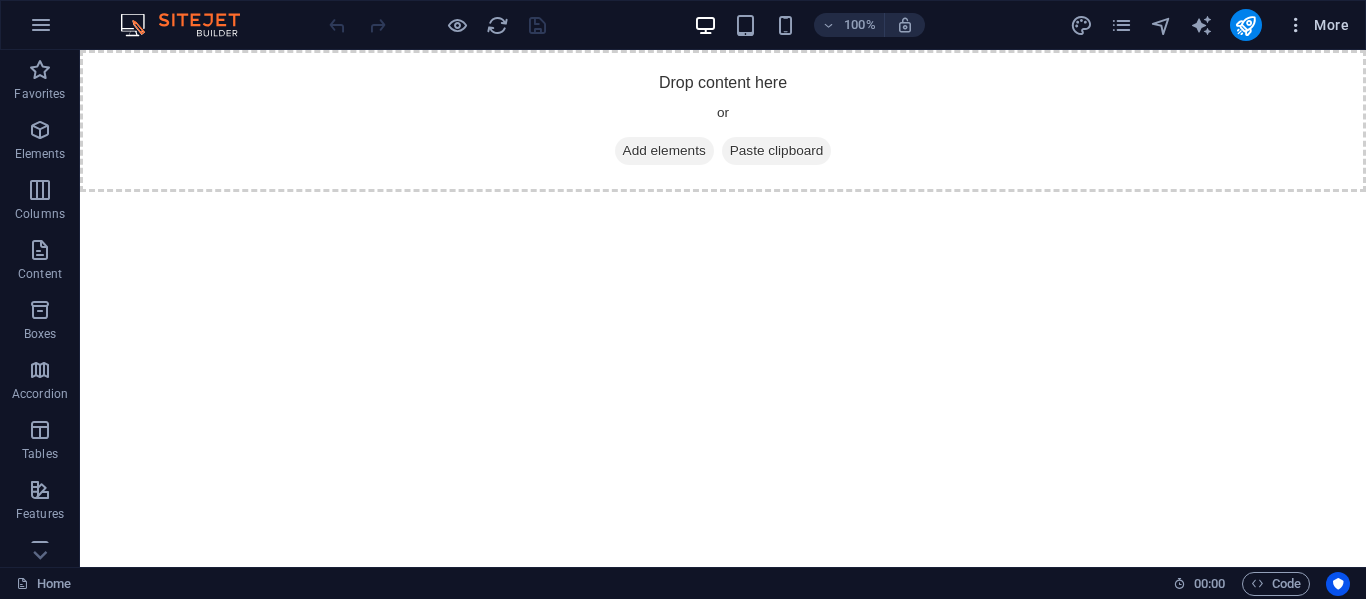click on "More" at bounding box center (1317, 25) 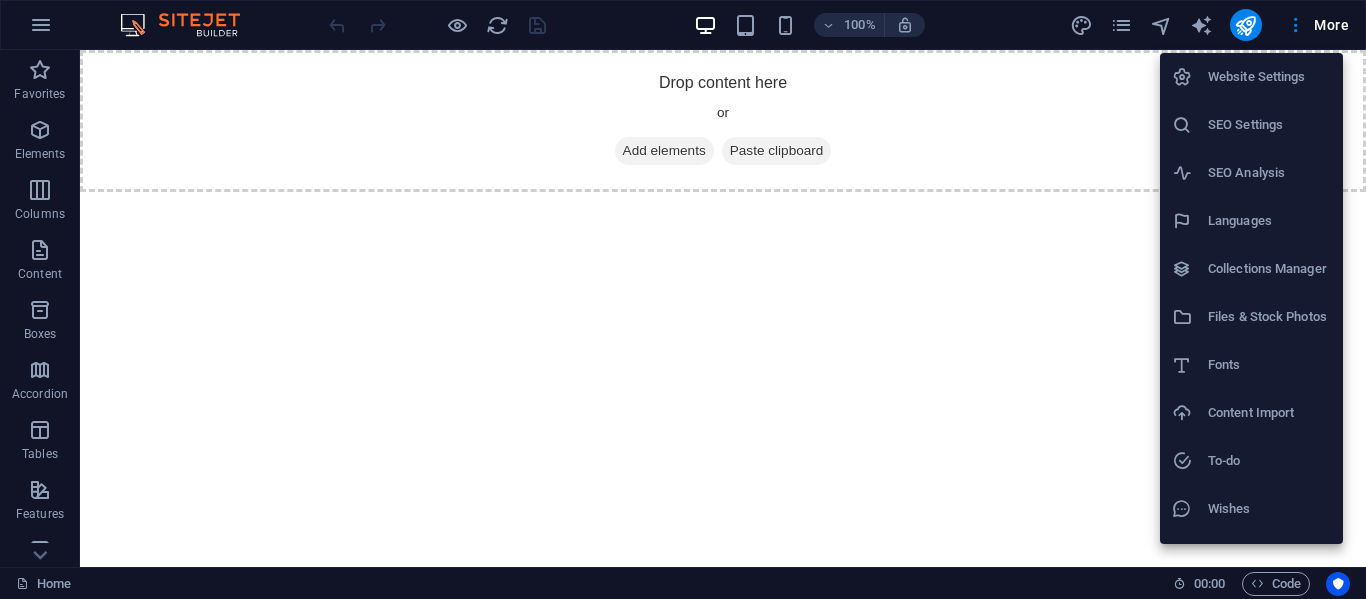 click on "Website Settings" at bounding box center (1269, 77) 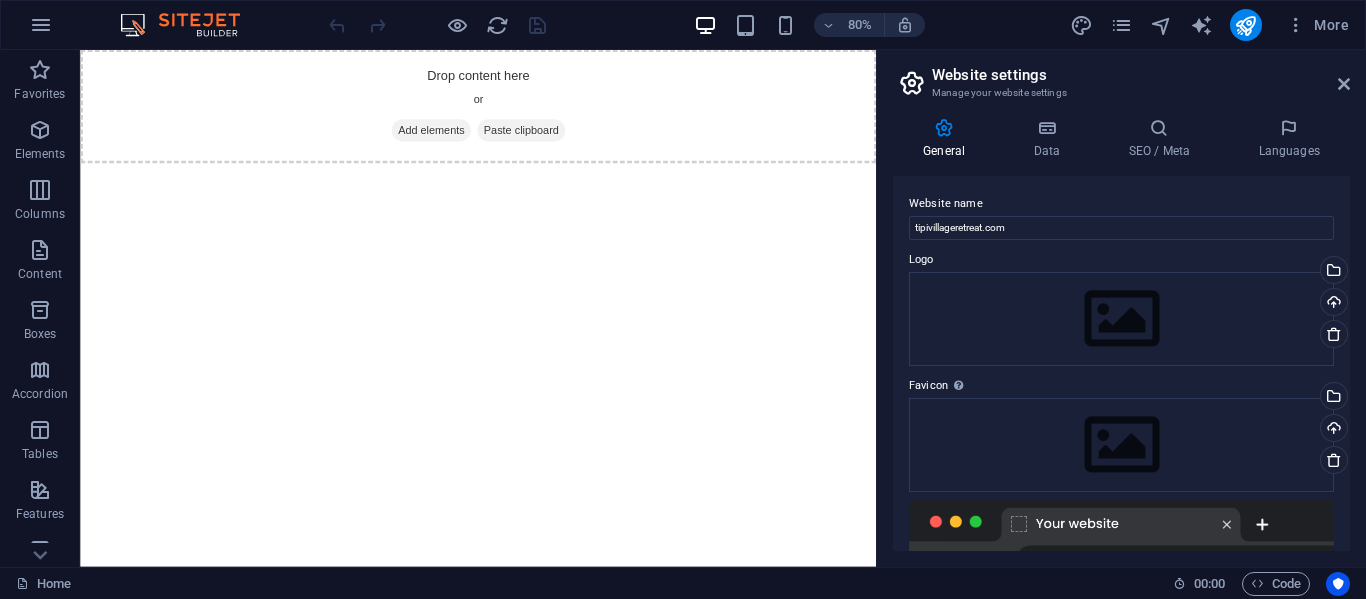 click at bounding box center (1121, 540) 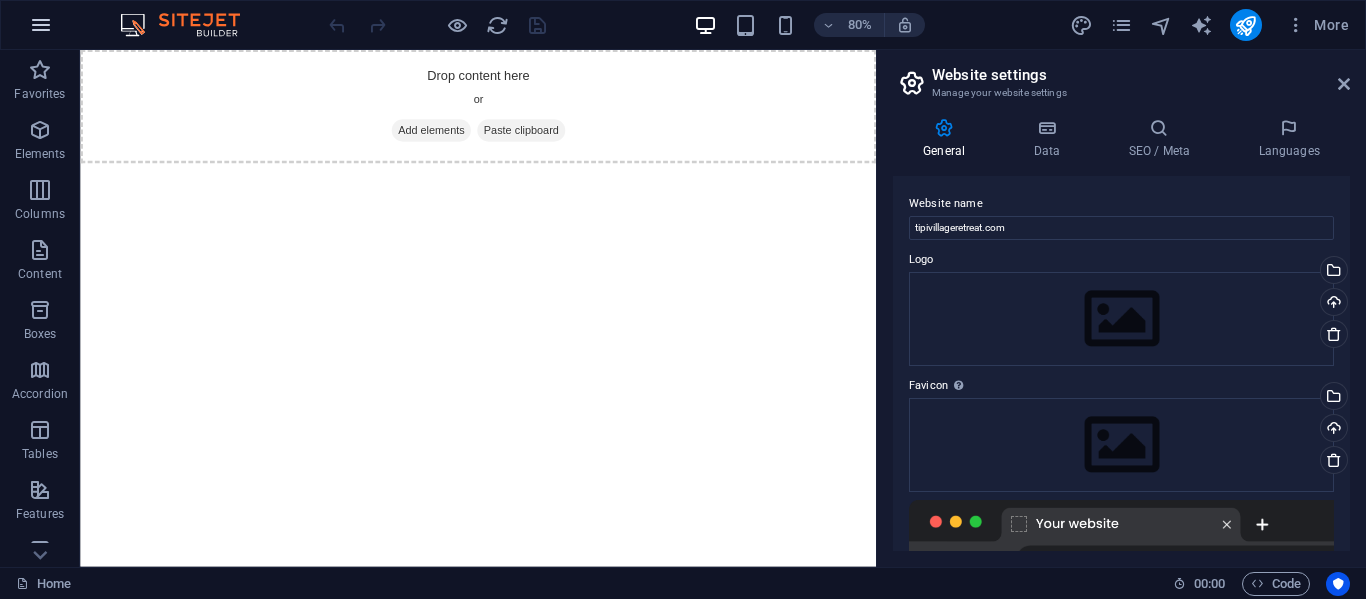 click at bounding box center (41, 25) 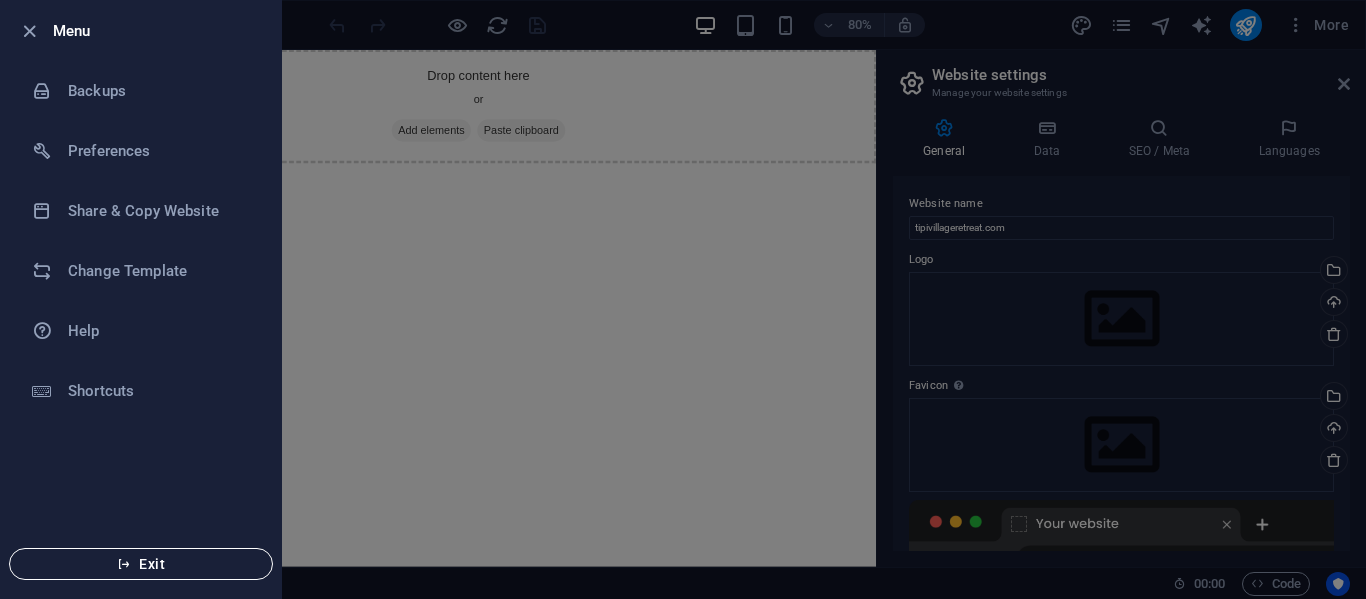 click on "Exit" at bounding box center [141, 564] 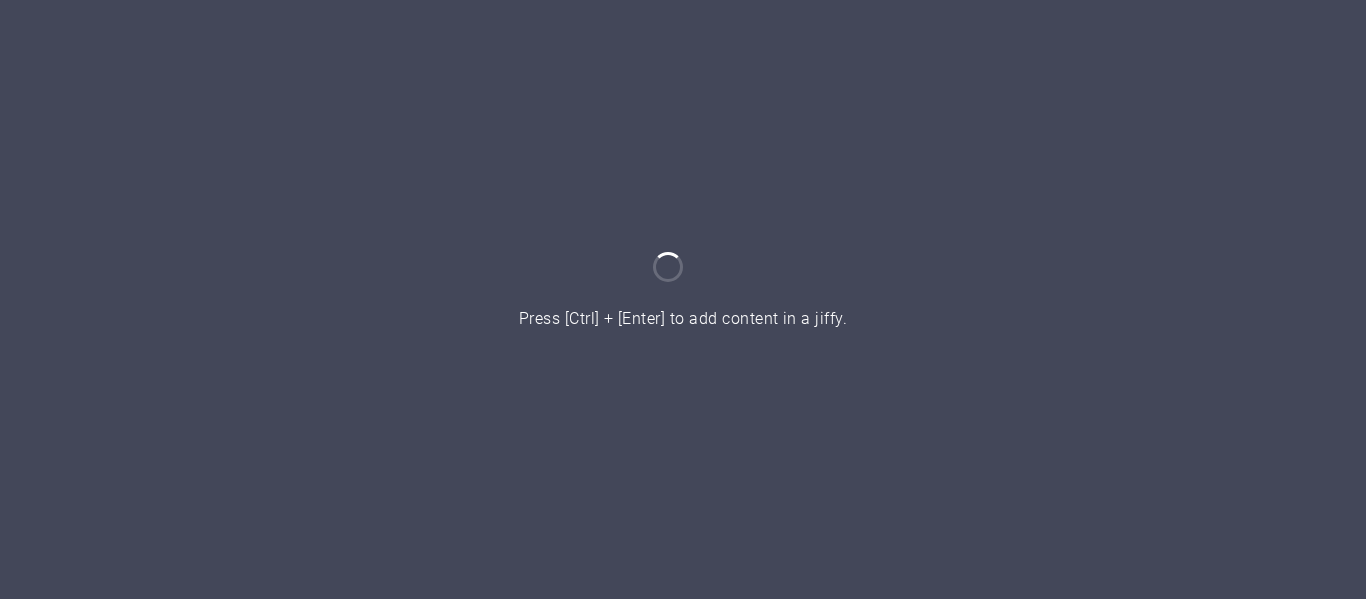 scroll, scrollTop: 0, scrollLeft: 0, axis: both 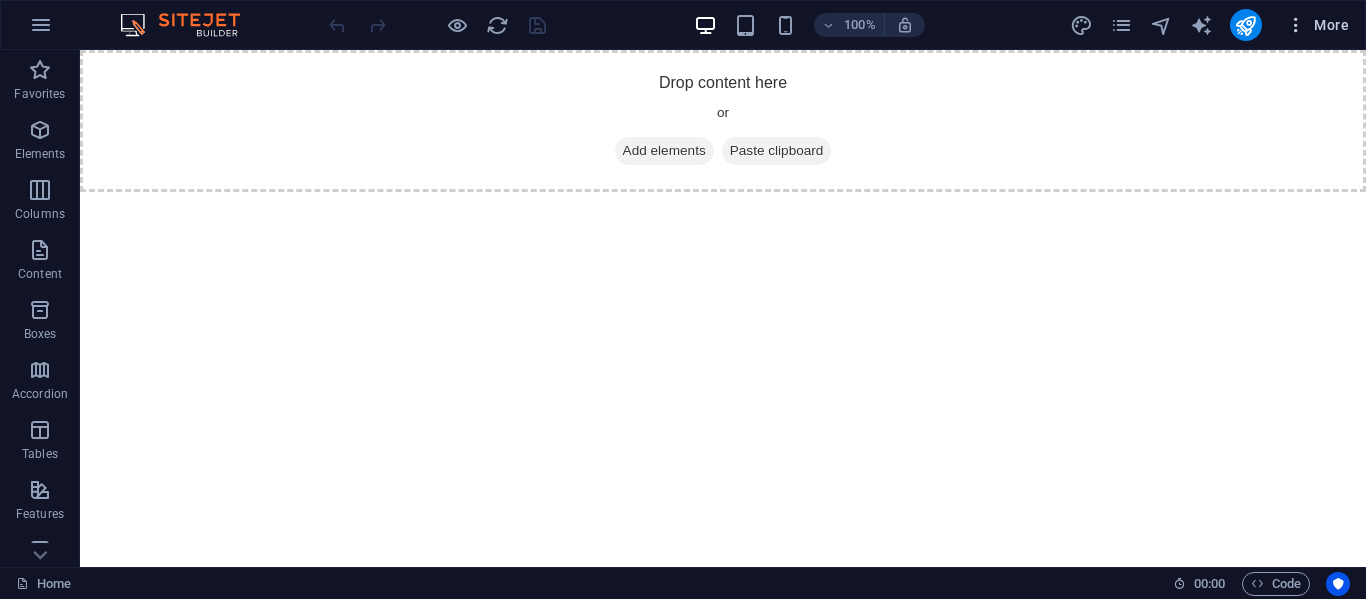 click on "More" at bounding box center [1317, 25] 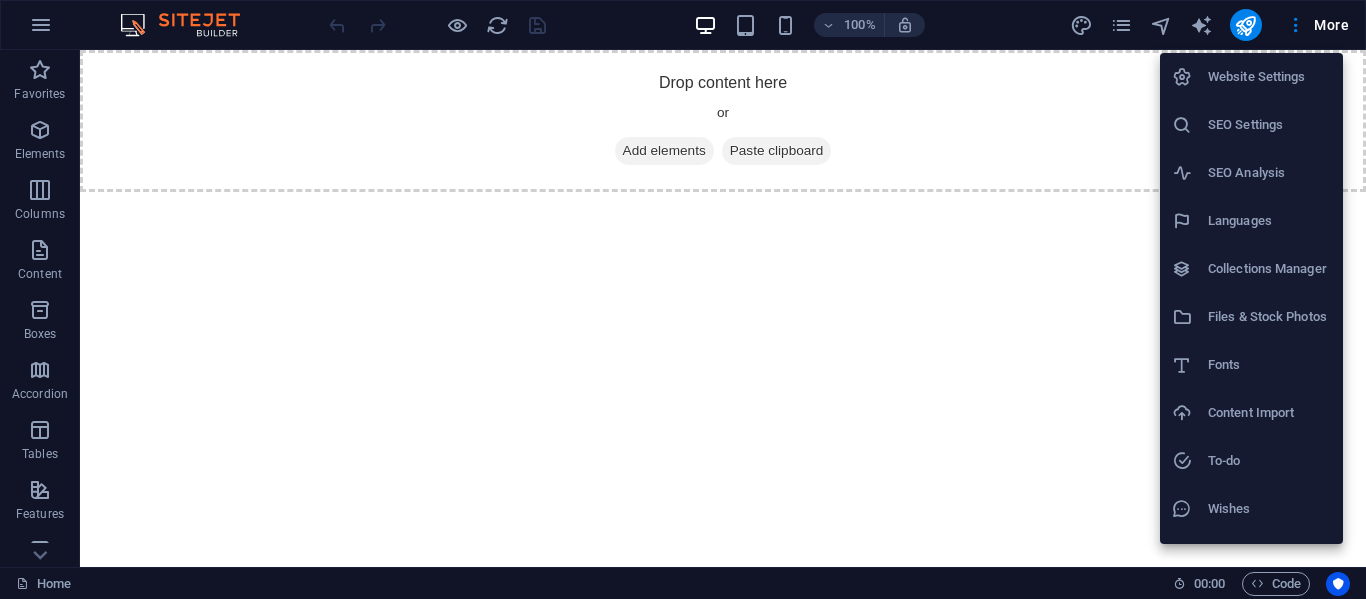 click on "SEO Settings" at bounding box center (1269, 125) 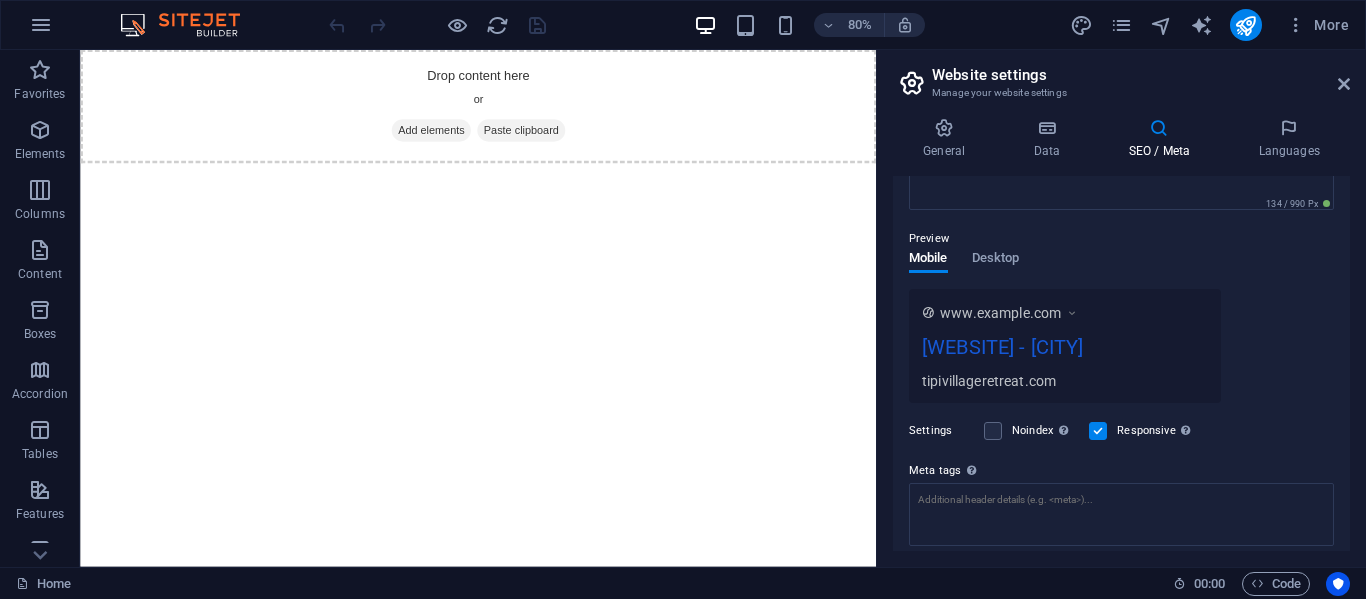 scroll, scrollTop: 165, scrollLeft: 0, axis: vertical 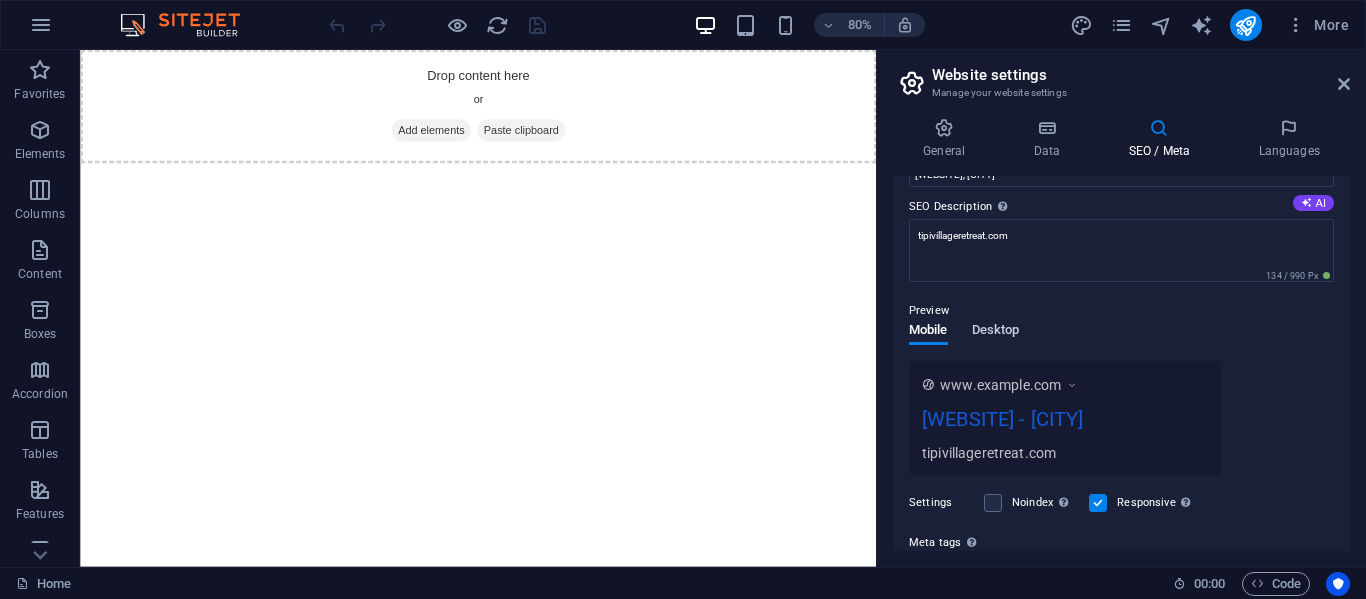 click on "Desktop" at bounding box center (996, 332) 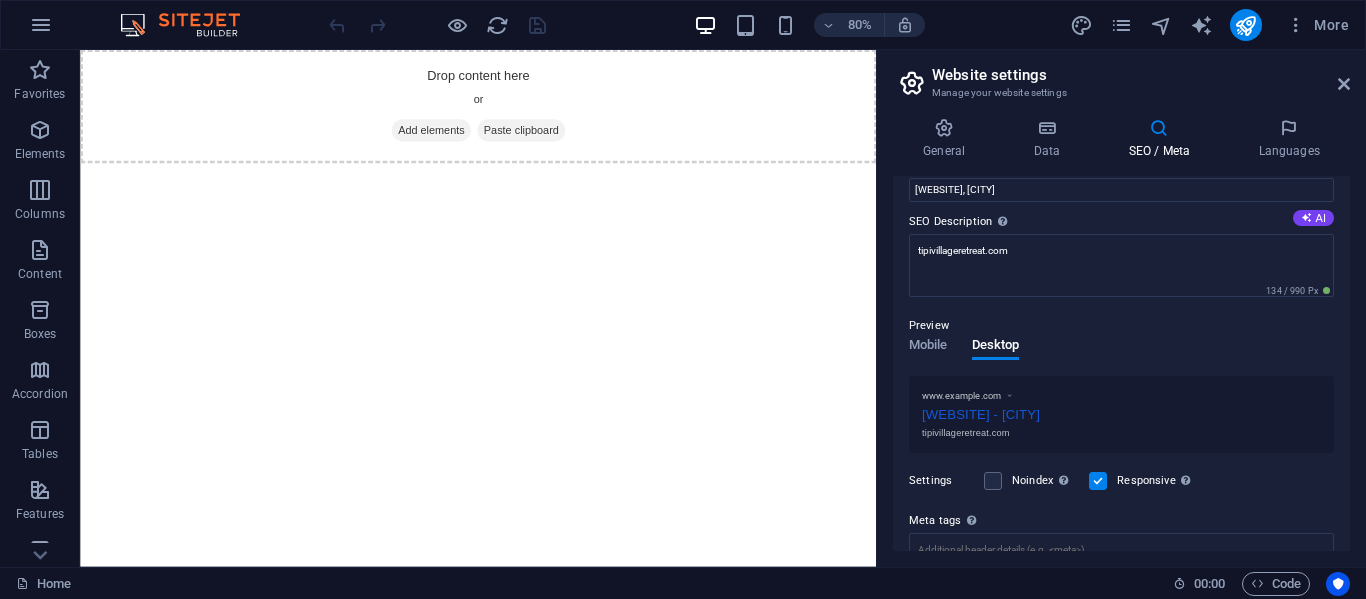 scroll, scrollTop: 155, scrollLeft: 0, axis: vertical 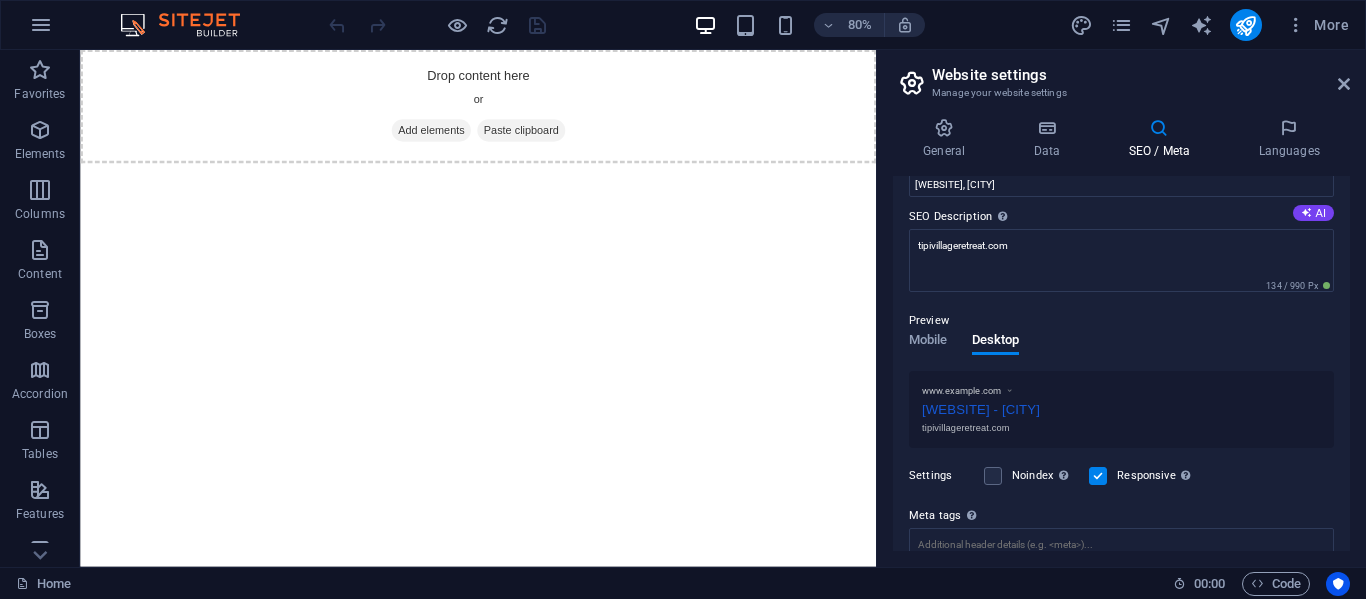click on "[WEBSITE] - [CITY]" at bounding box center [1121, 407] 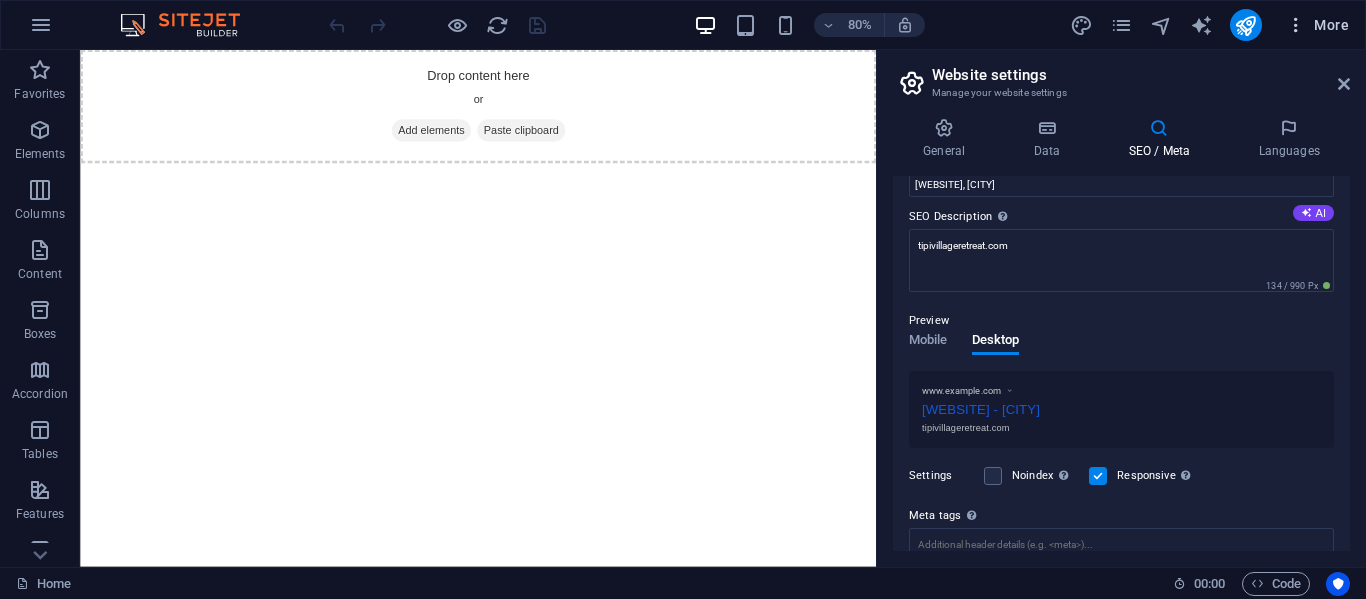 click on "More" at bounding box center (1317, 25) 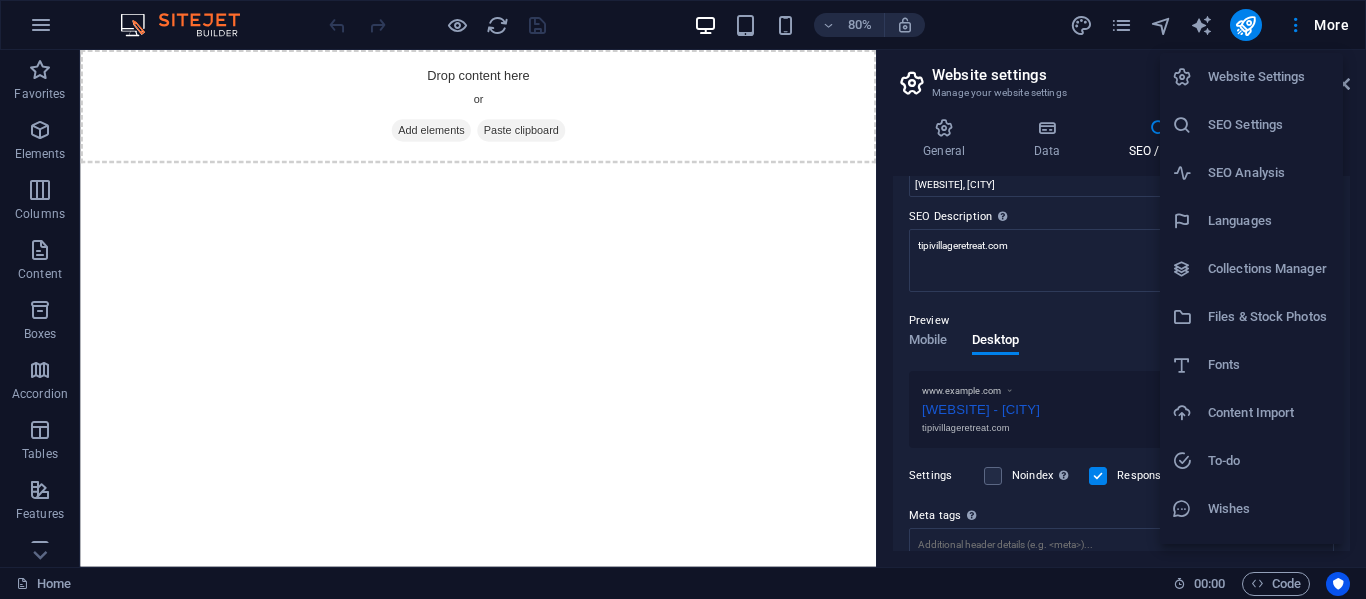 click at bounding box center [683, 299] 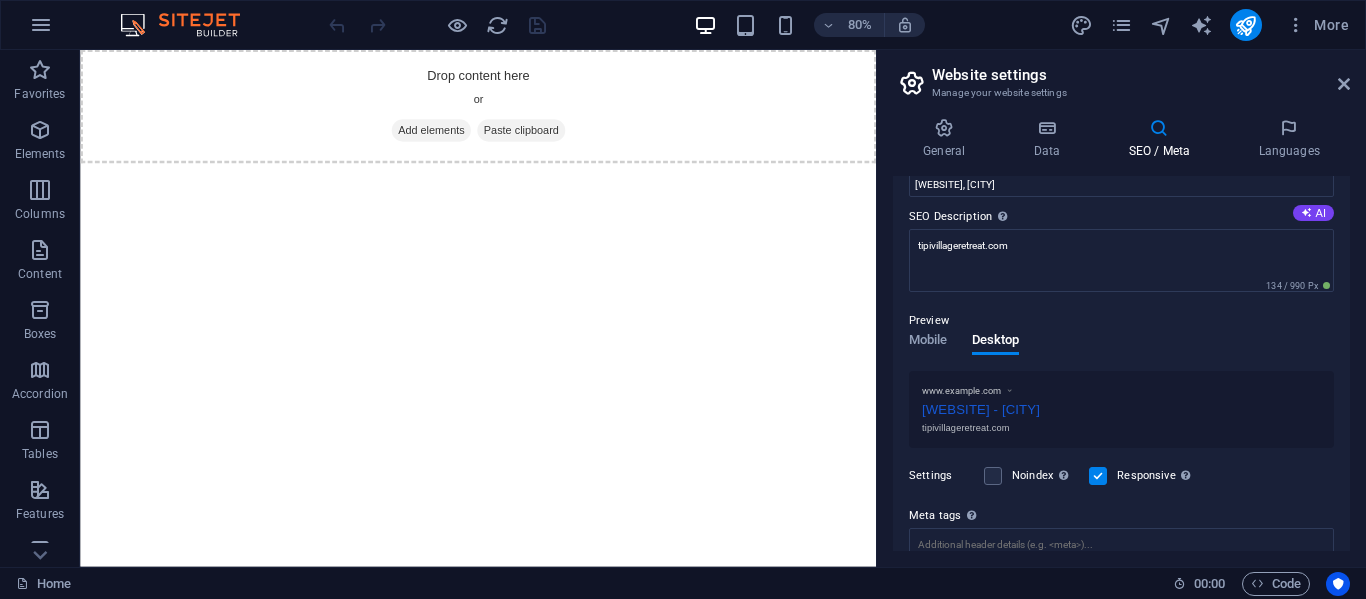 click on "[WEBSITE] - [CITY]" at bounding box center [1121, 407] 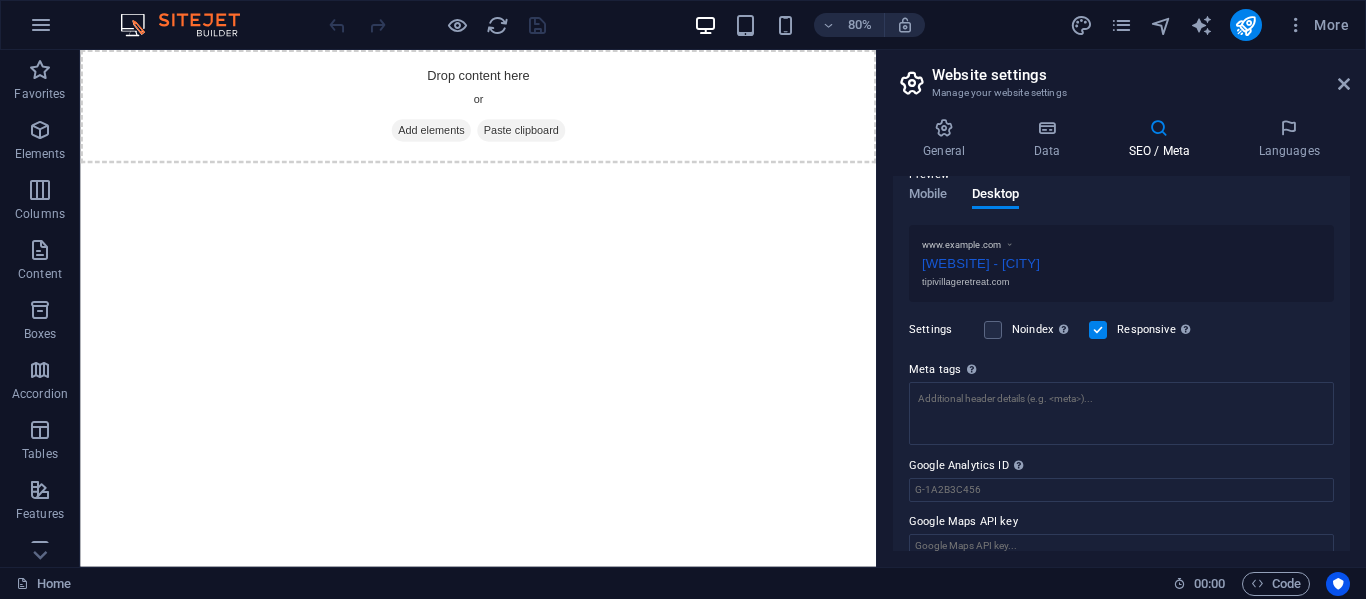 scroll, scrollTop: 324, scrollLeft: 0, axis: vertical 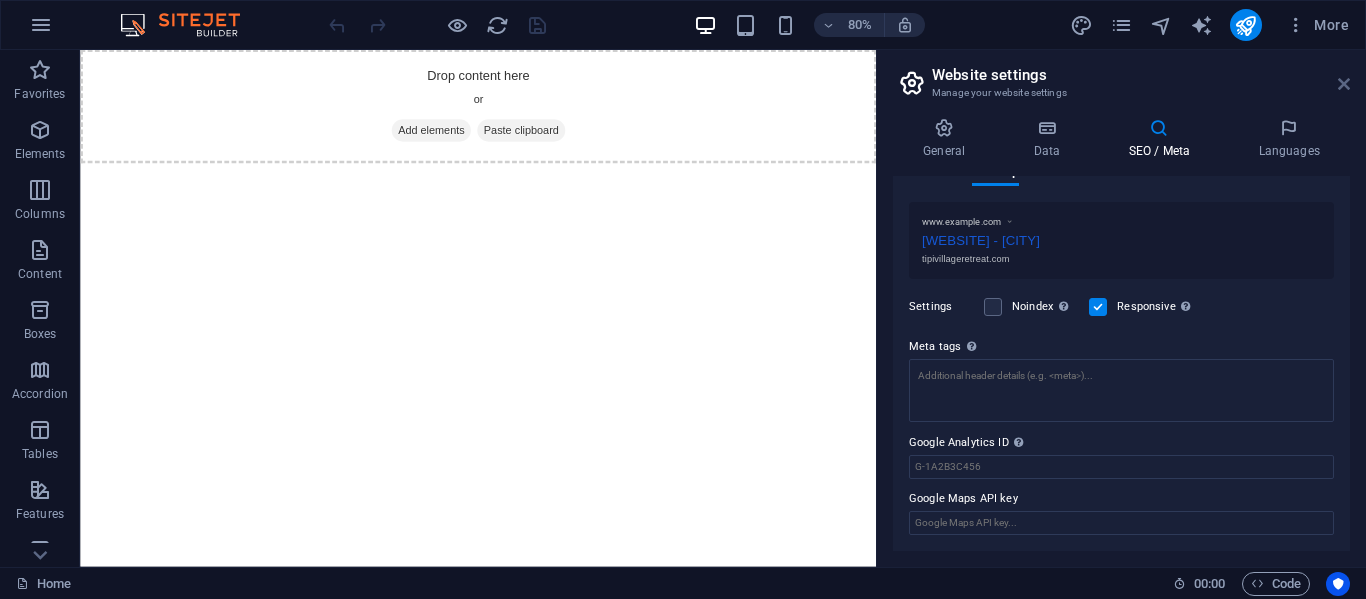 click at bounding box center [1344, 84] 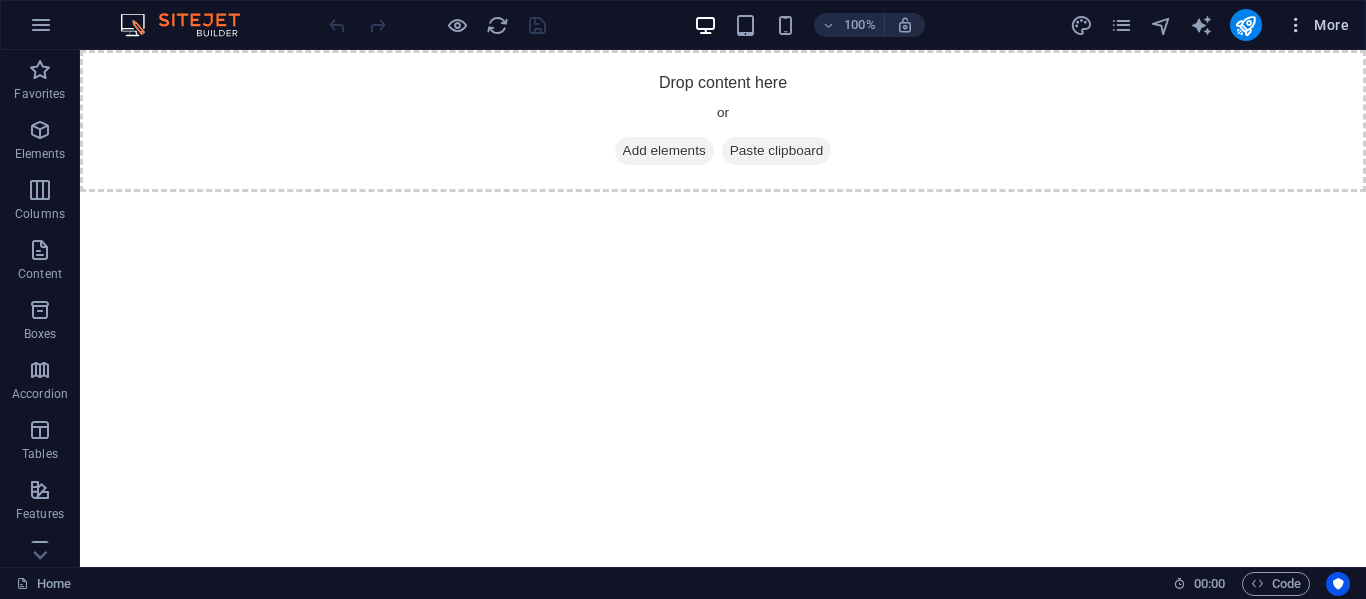 click on "More" at bounding box center [1317, 25] 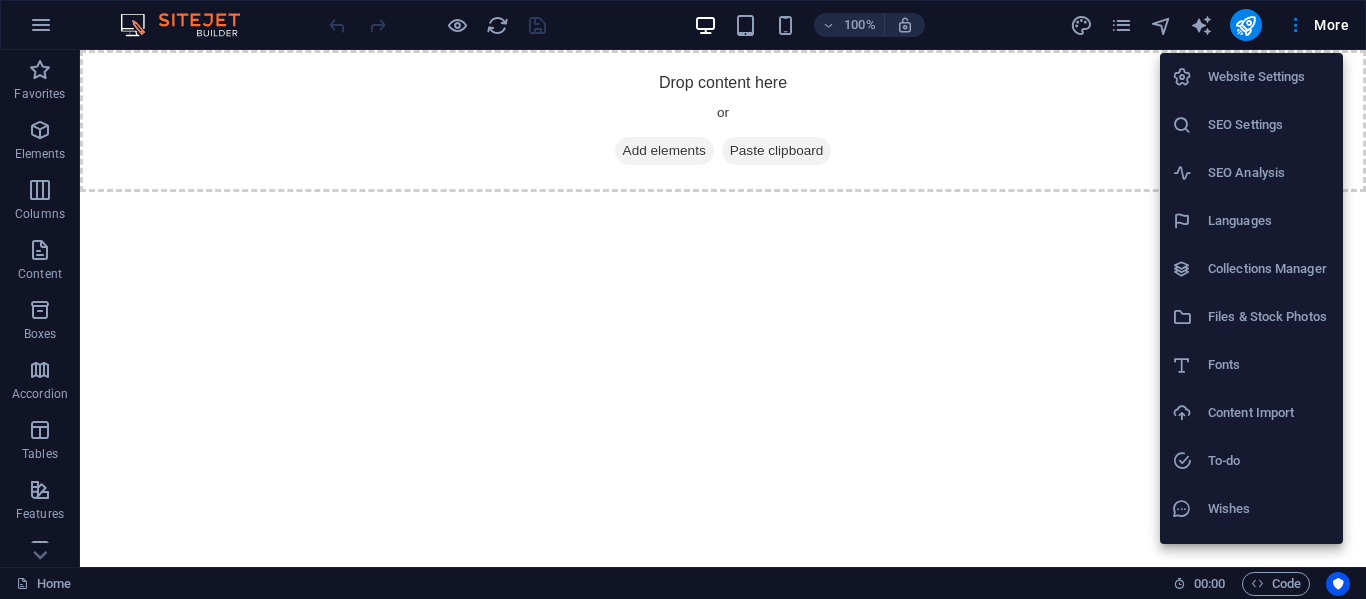 click at bounding box center (683, 299) 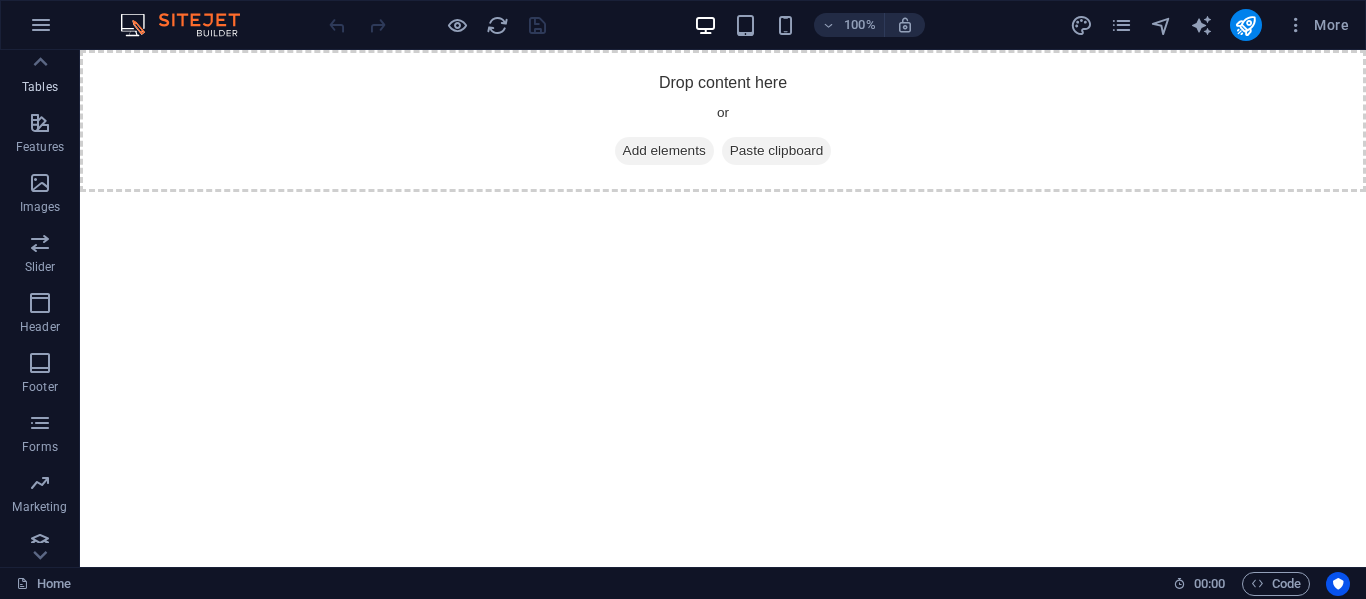scroll, scrollTop: 383, scrollLeft: 0, axis: vertical 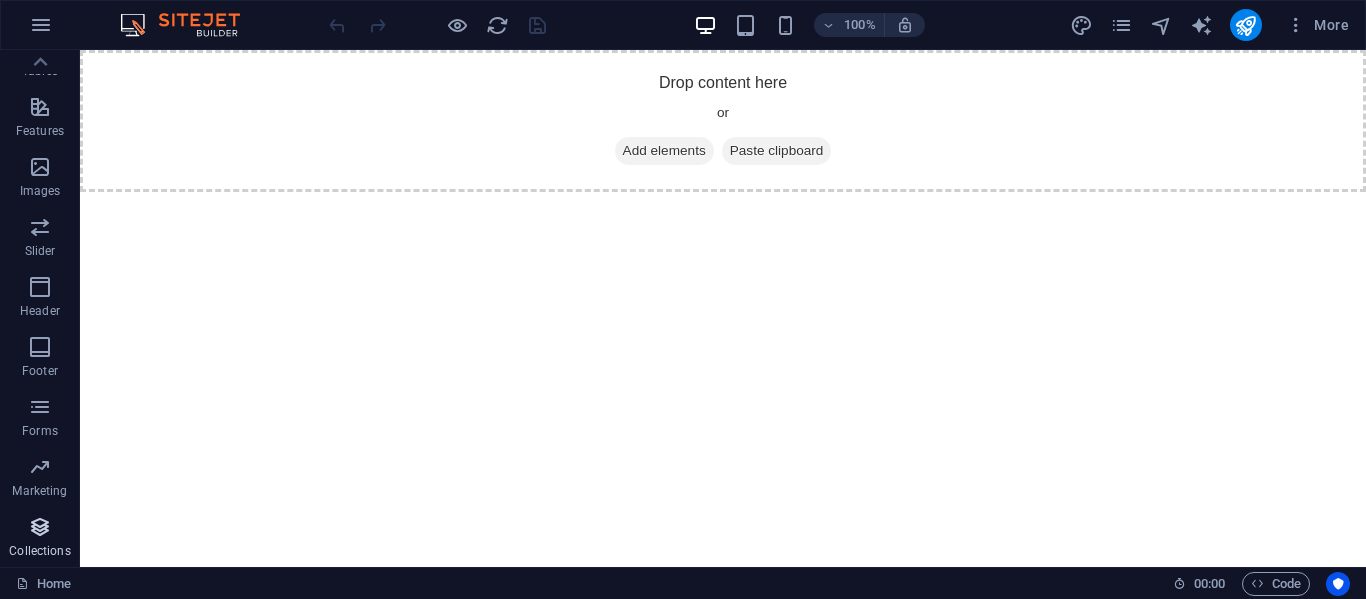 click at bounding box center [40, 527] 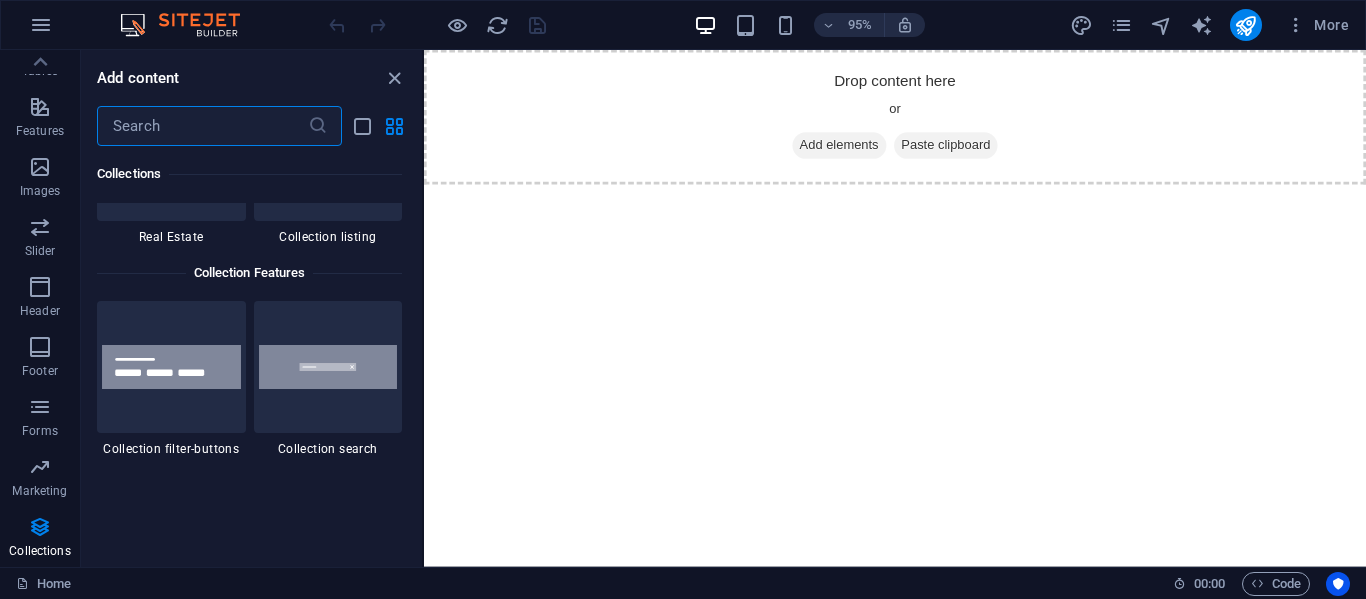 scroll, scrollTop: 18962, scrollLeft: 0, axis: vertical 